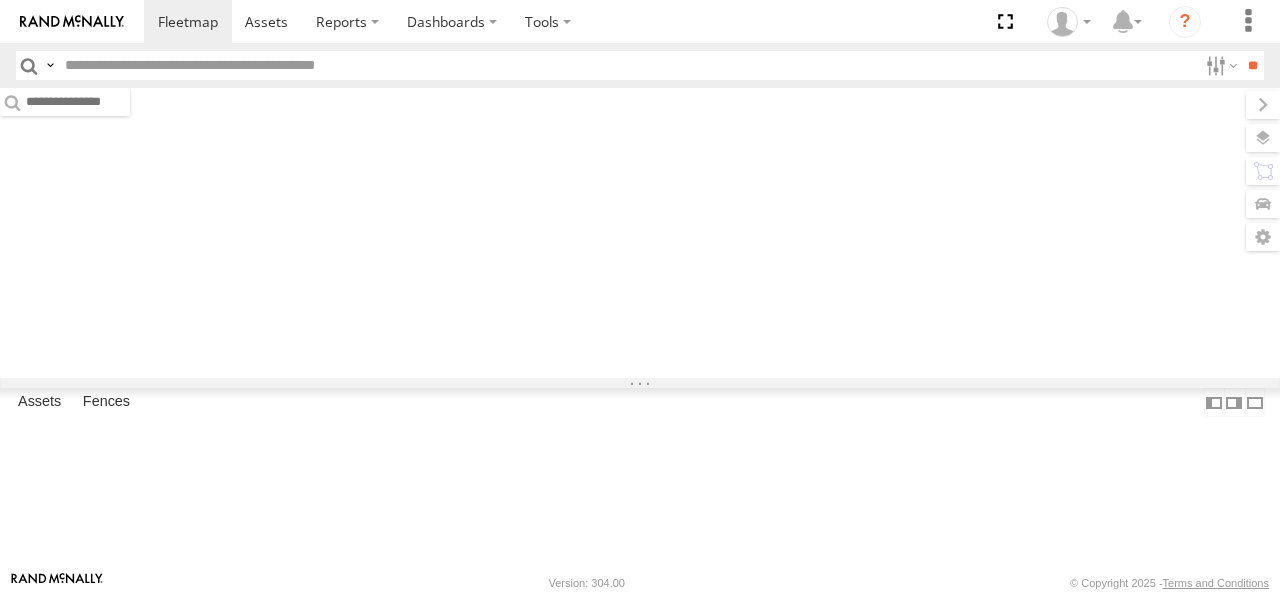 scroll, scrollTop: 0, scrollLeft: 0, axis: both 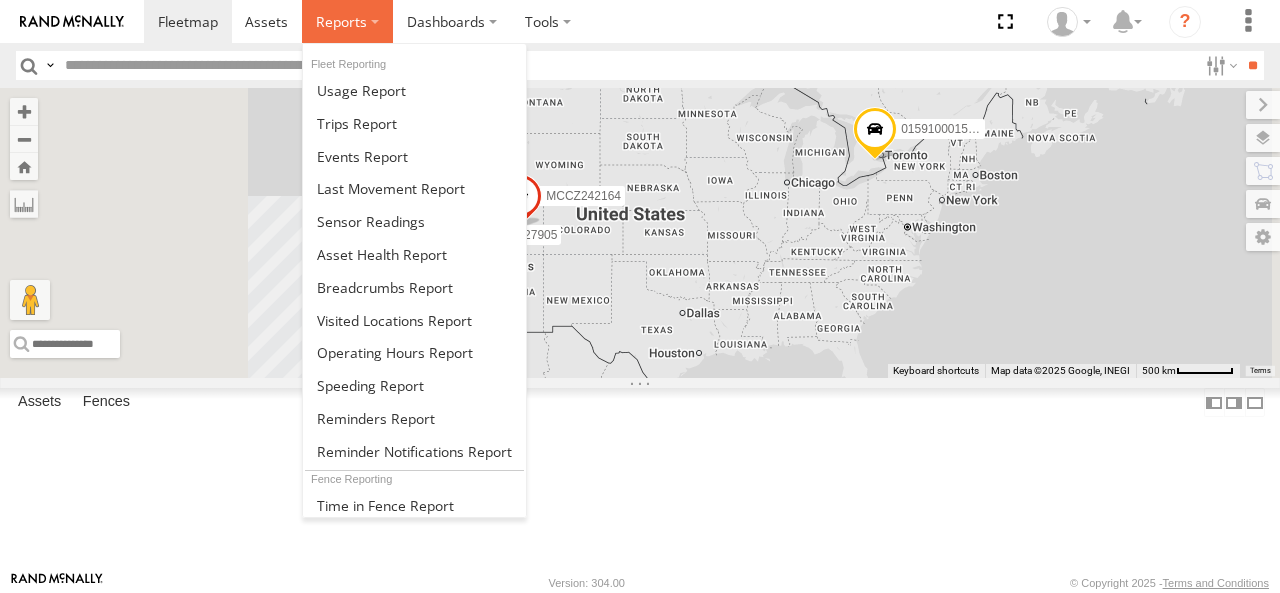 click at bounding box center (341, 21) 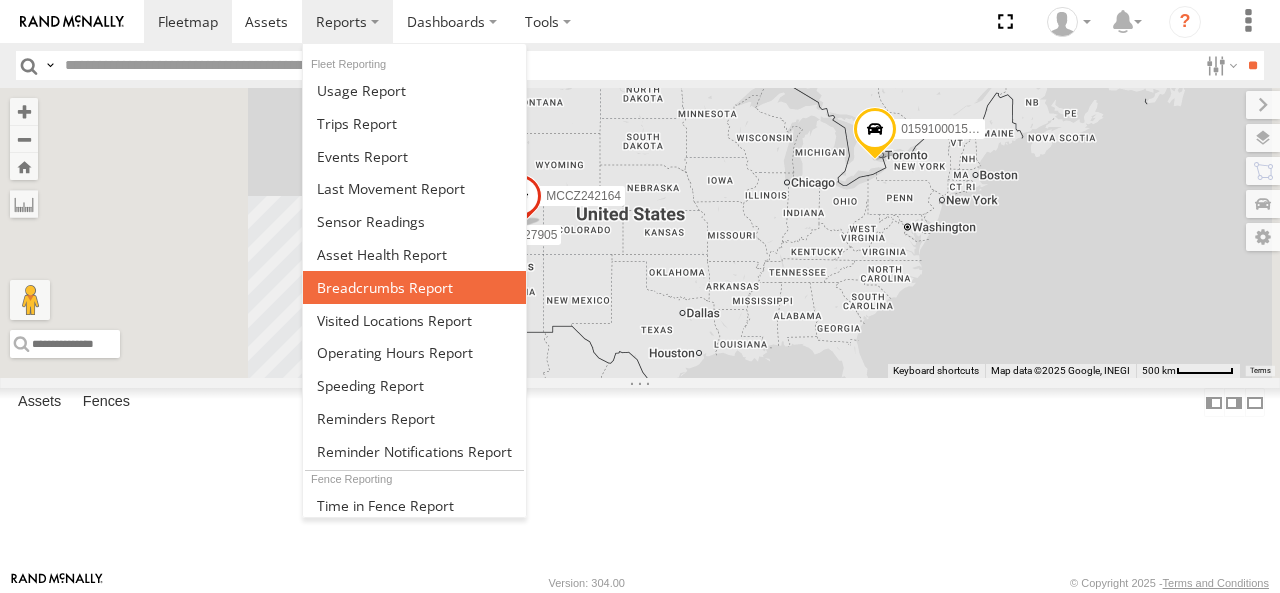 click at bounding box center (385, 287) 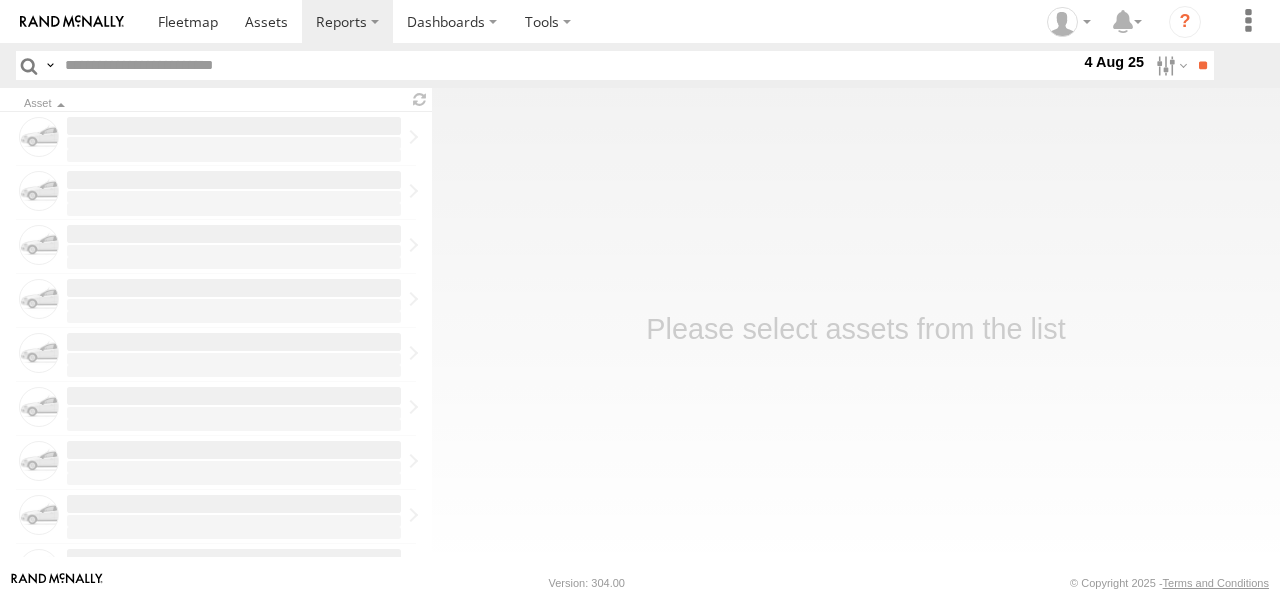 scroll, scrollTop: 0, scrollLeft: 0, axis: both 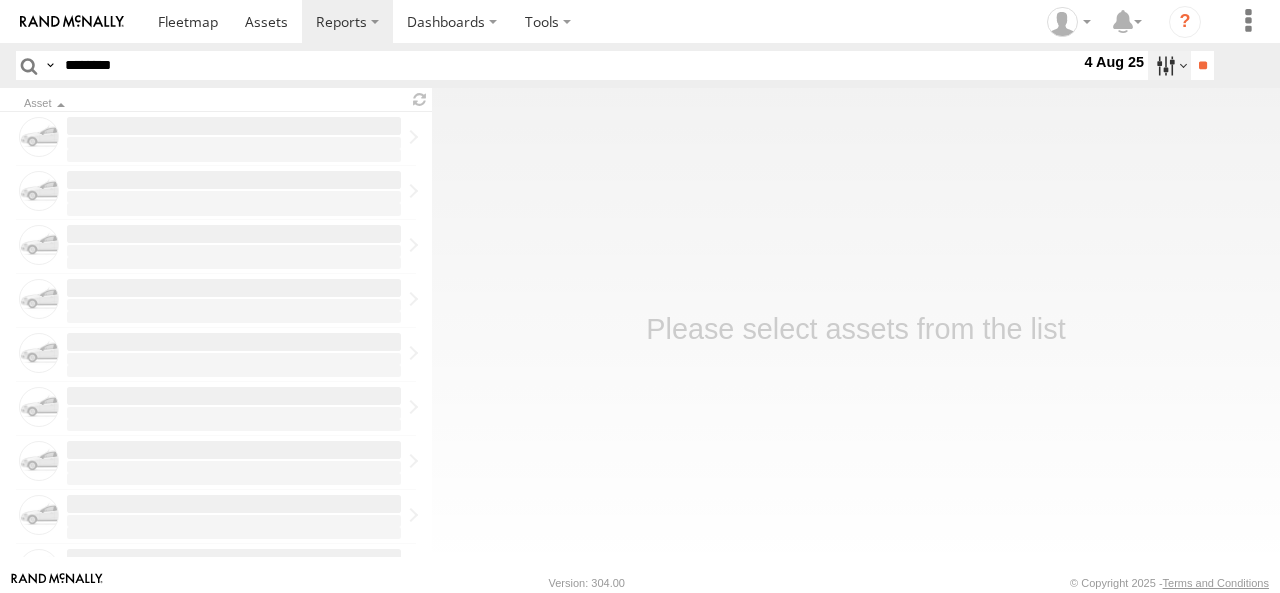 type on "********" 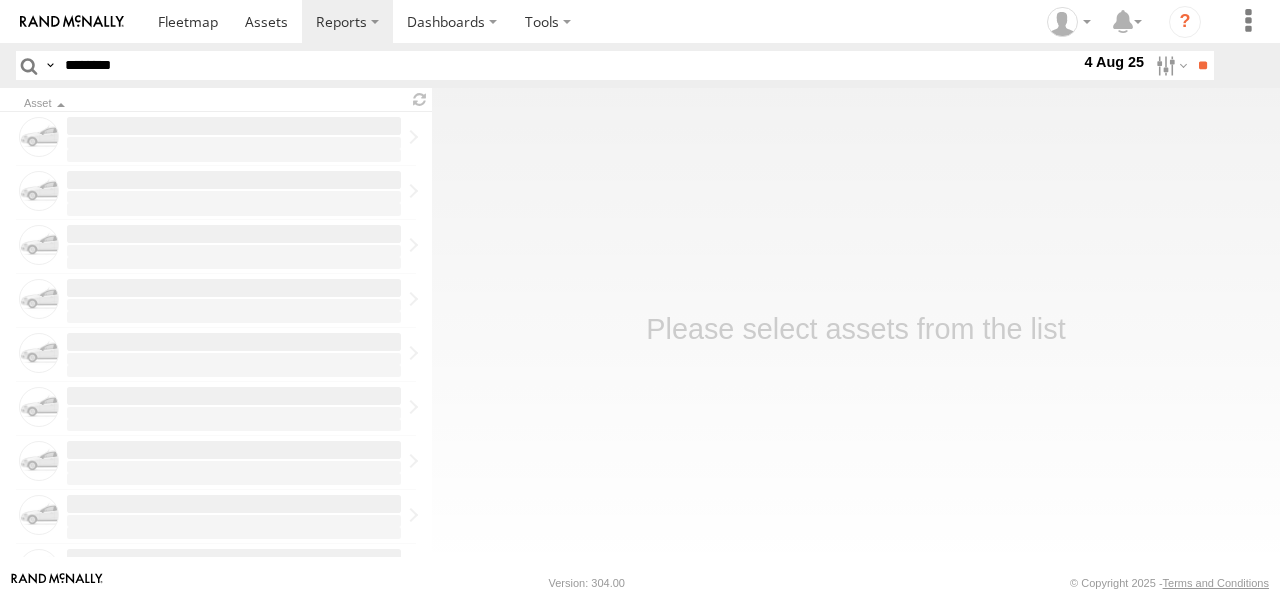 click at bounding box center (0, 0) 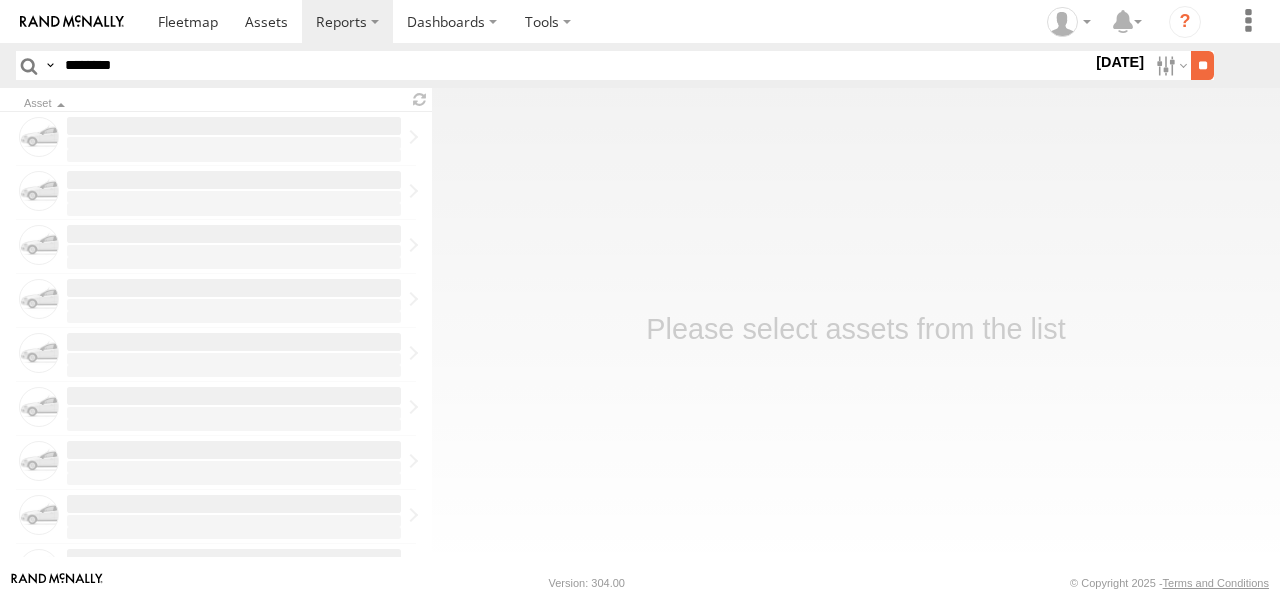 click on "**" at bounding box center [1202, 65] 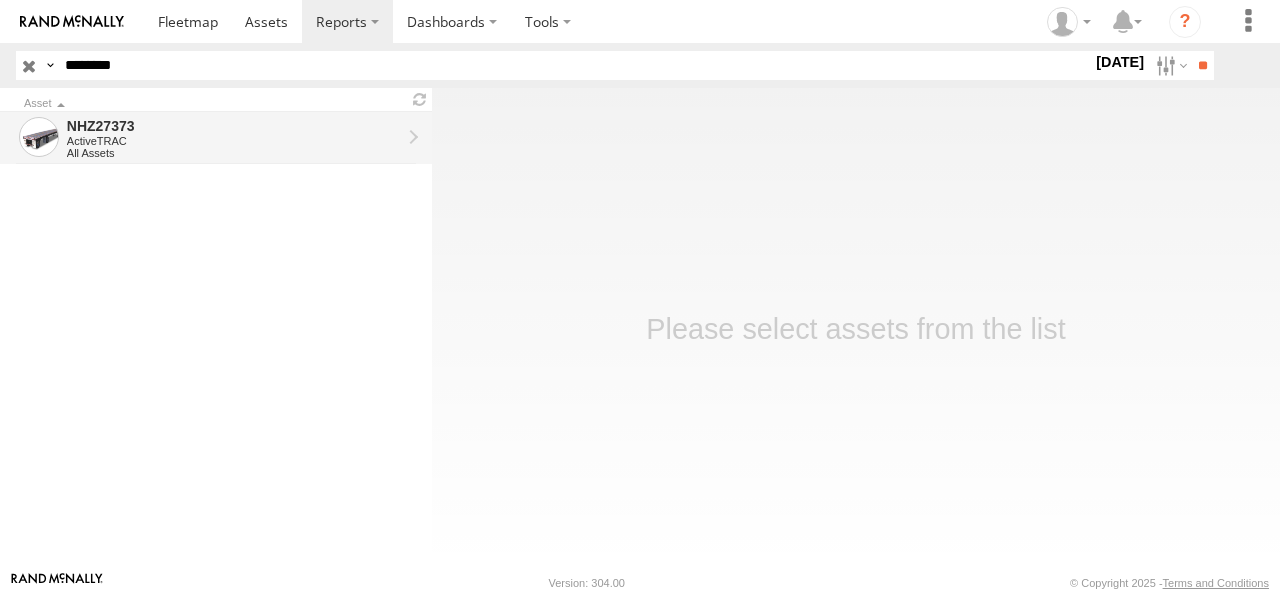 click on "All Assets" at bounding box center (234, 153) 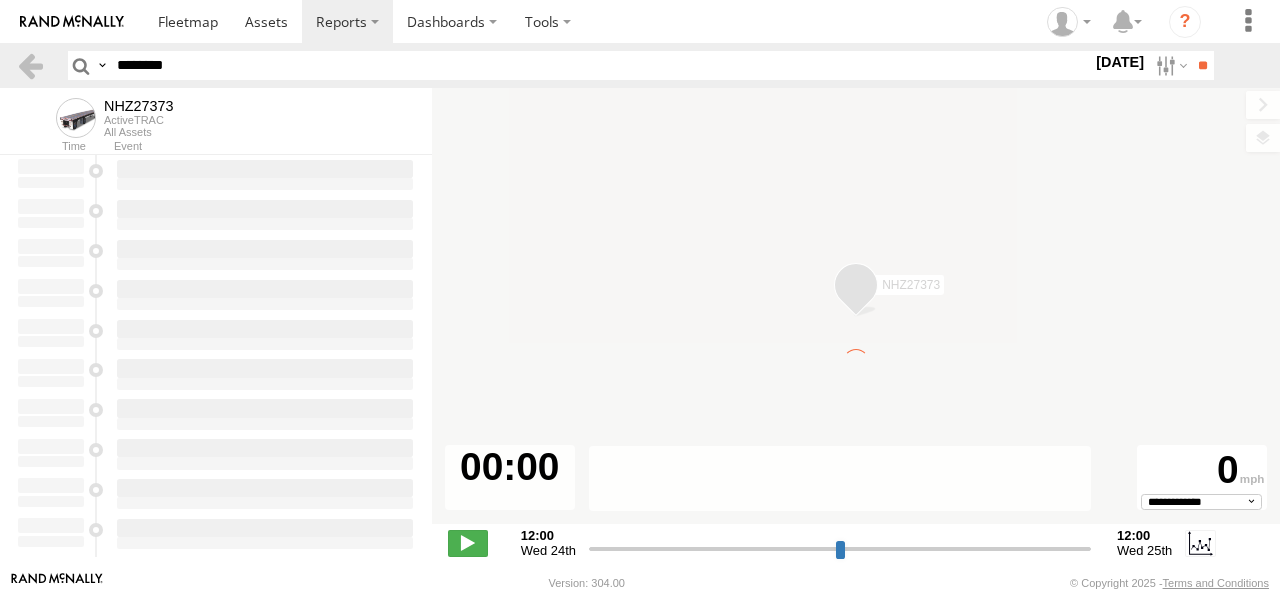 scroll, scrollTop: 0, scrollLeft: 0, axis: both 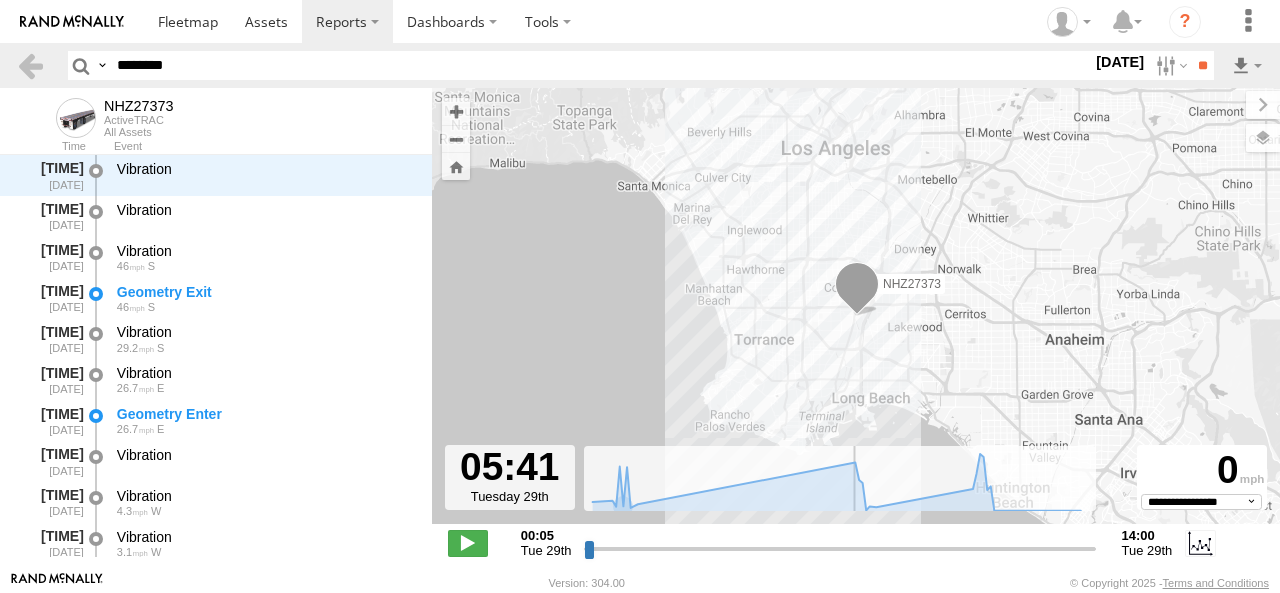 drag, startPoint x: 598, startPoint y: 548, endPoint x: 800, endPoint y: 519, distance: 204.07106 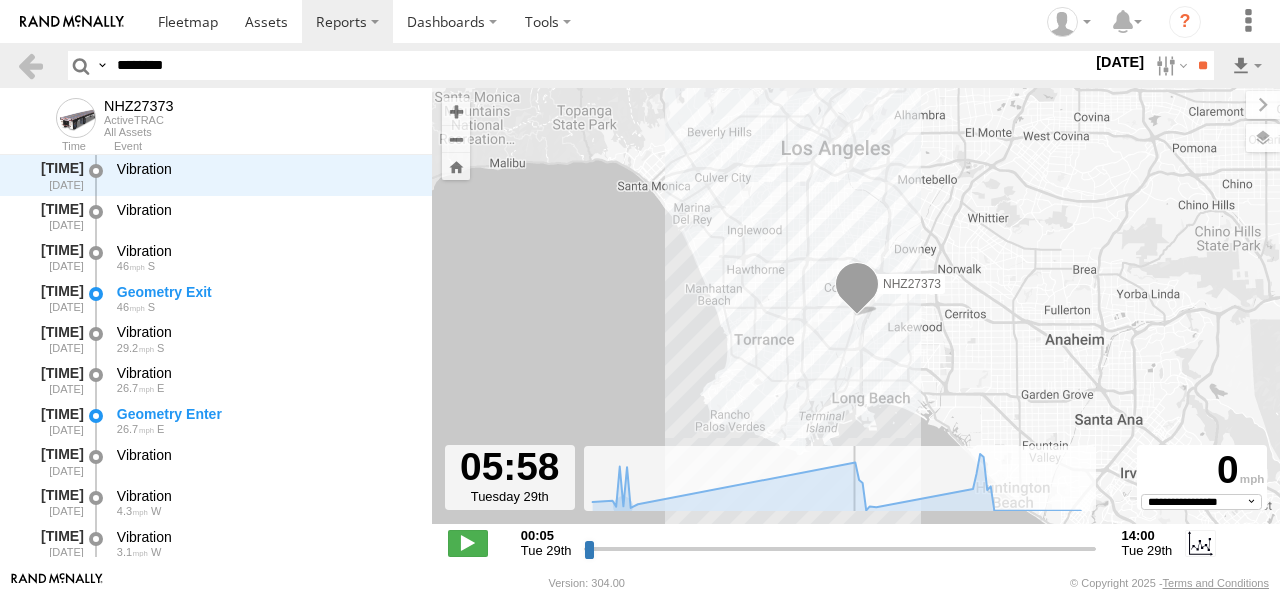 scroll, scrollTop: 613, scrollLeft: 0, axis: vertical 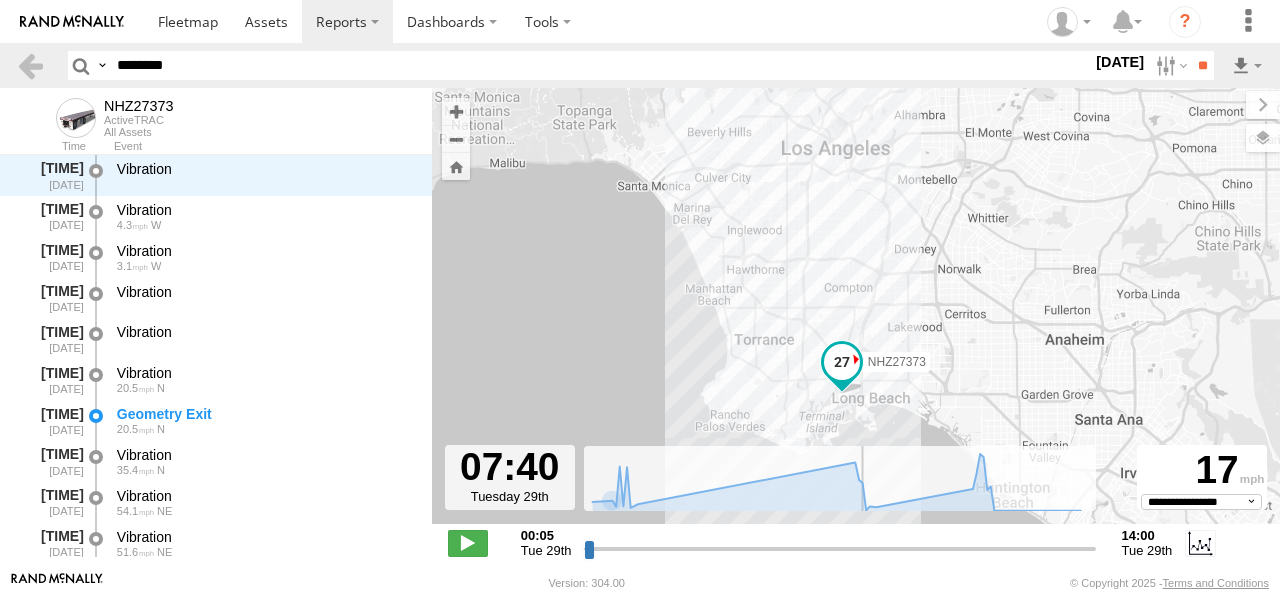 drag, startPoint x: 808, startPoint y: 537, endPoint x: 862, endPoint y: 531, distance: 54.33231 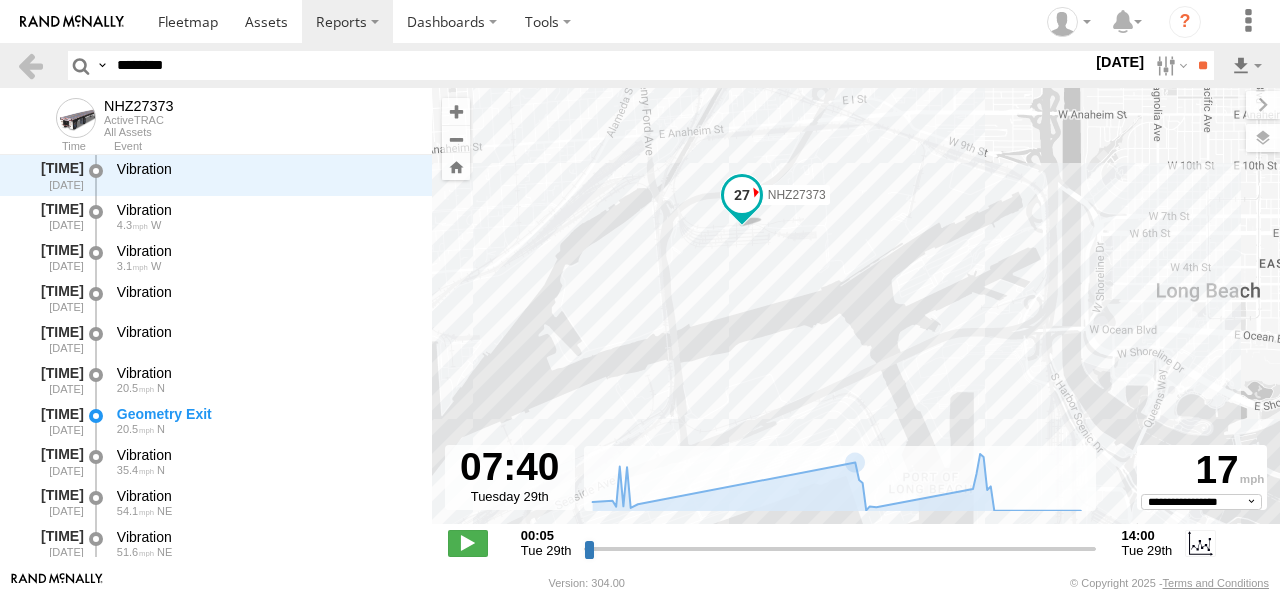 click on "NHZ27373" at bounding box center [856, 316] 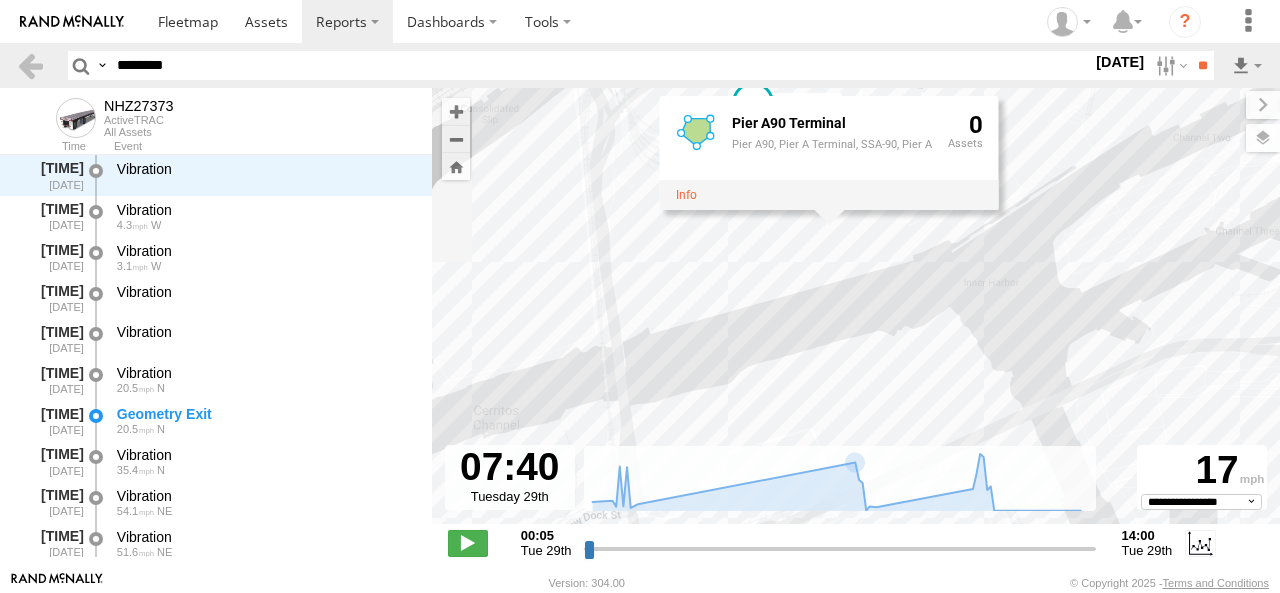 drag, startPoint x: 732, startPoint y: 318, endPoint x: 732, endPoint y: 369, distance: 51 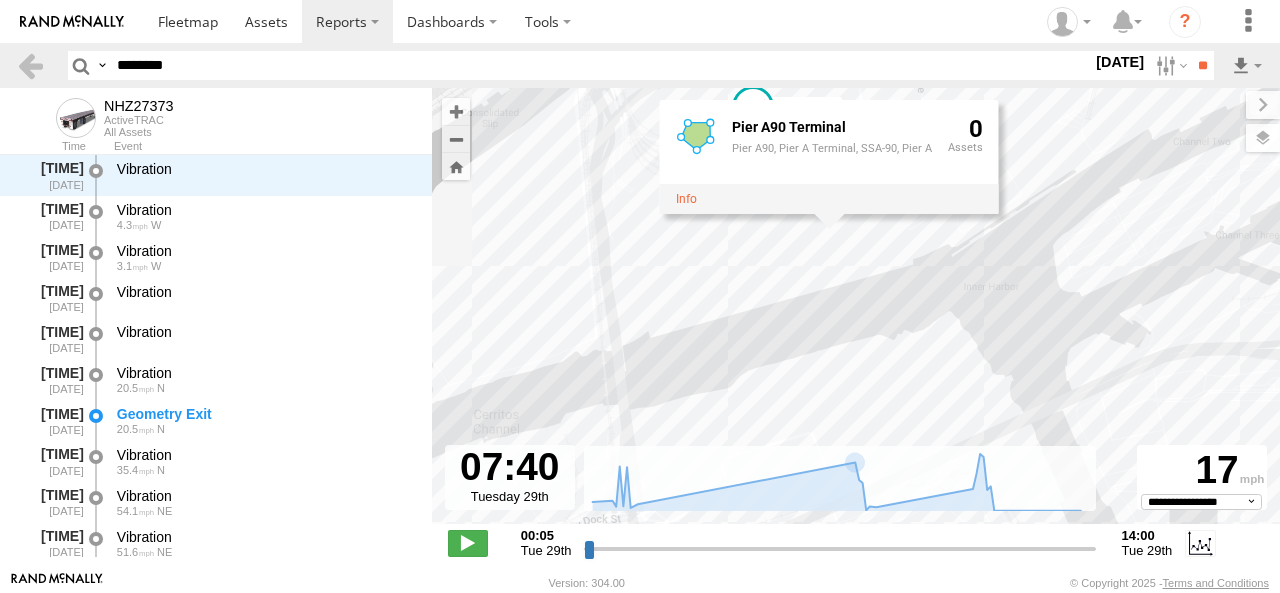 click on "NHZ27373 Pier A90 Terminal Pier A90, Pier A Terminal, SSA-90, Pier A 0" at bounding box center [856, 316] 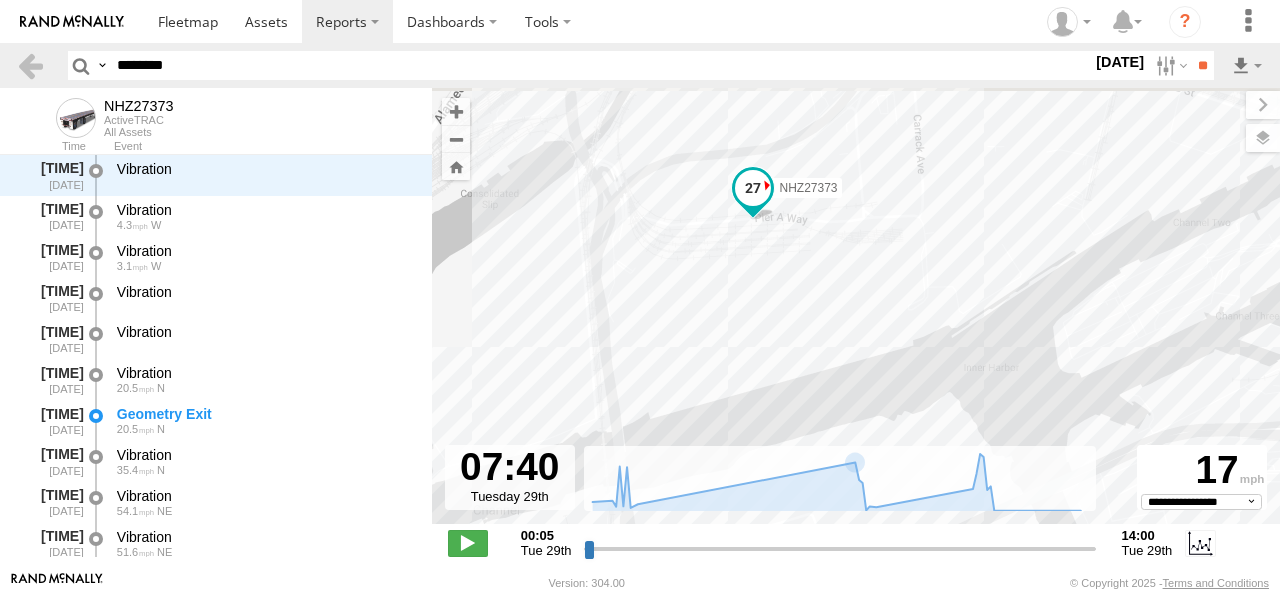 drag, startPoint x: 816, startPoint y: 255, endPoint x: 816, endPoint y: 336, distance: 81 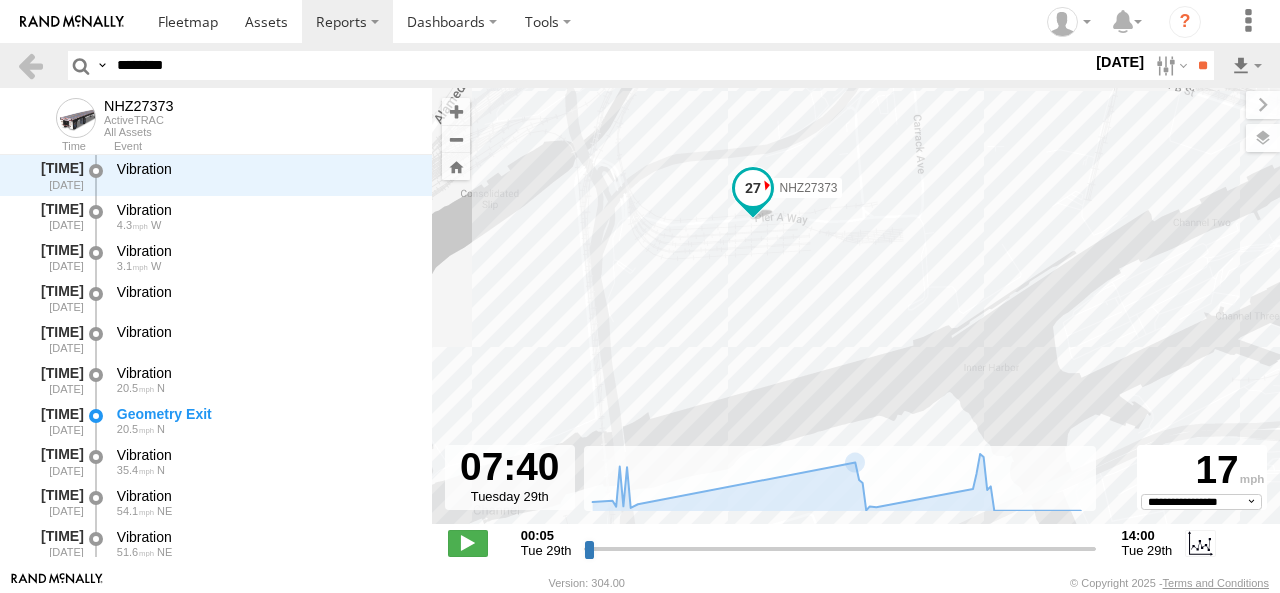 click on "NHZ27373" at bounding box center [856, 316] 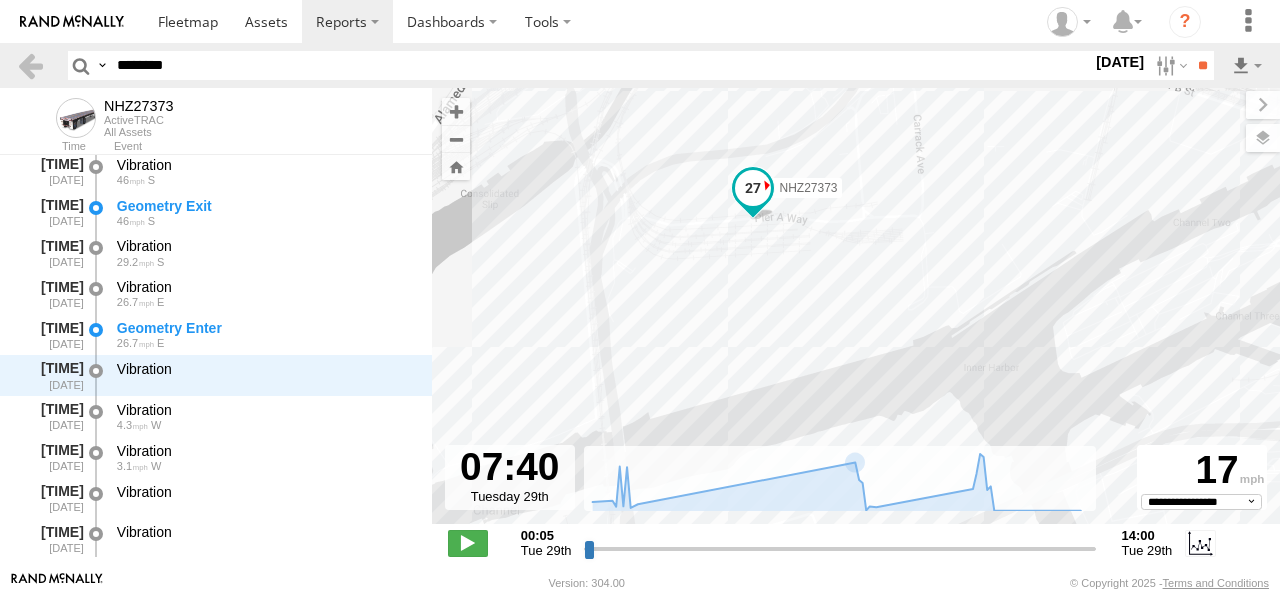 scroll, scrollTop: 799, scrollLeft: 0, axis: vertical 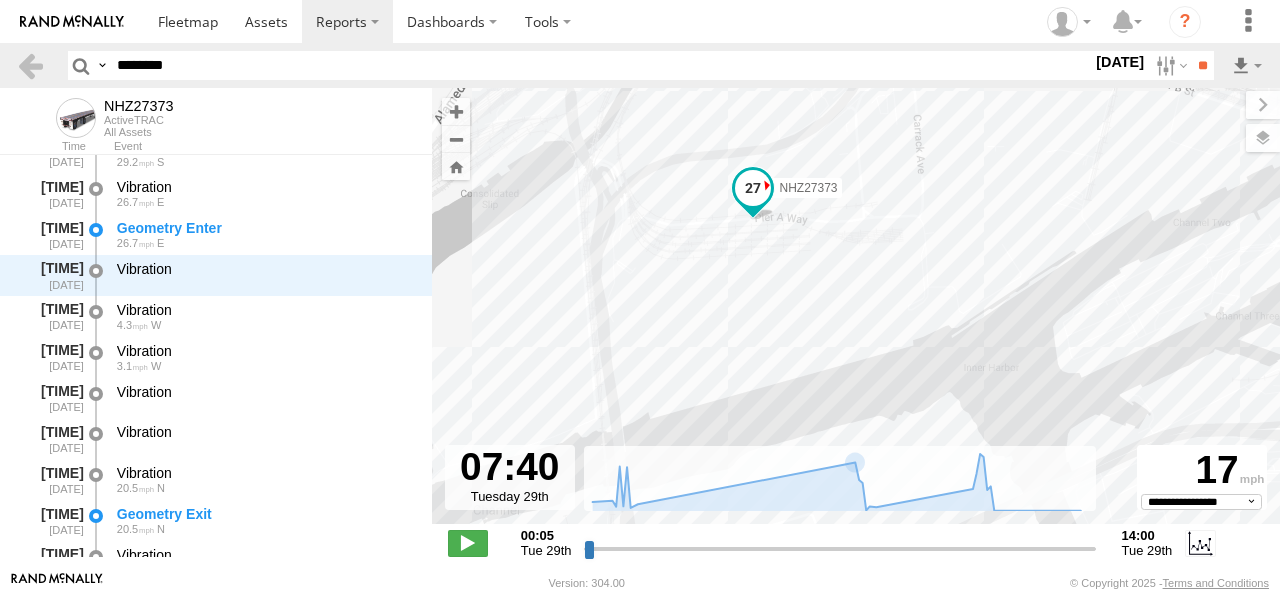 click on "NHZ27373" at bounding box center [856, 316] 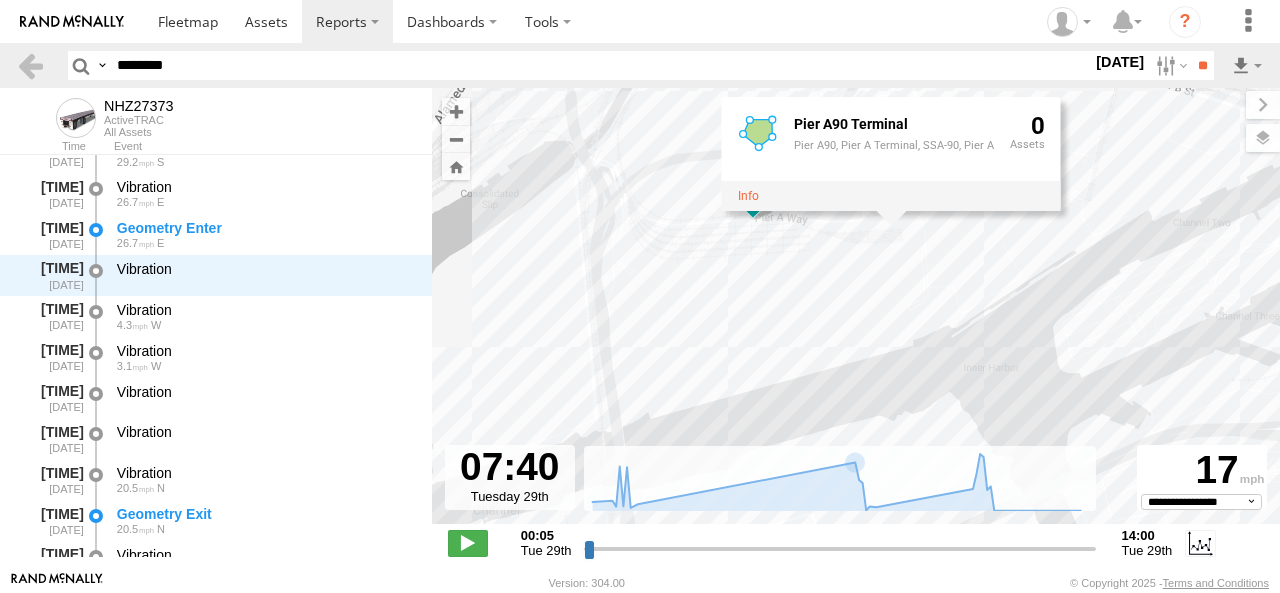 drag, startPoint x: 786, startPoint y: 304, endPoint x: 718, endPoint y: 364, distance: 90.68627 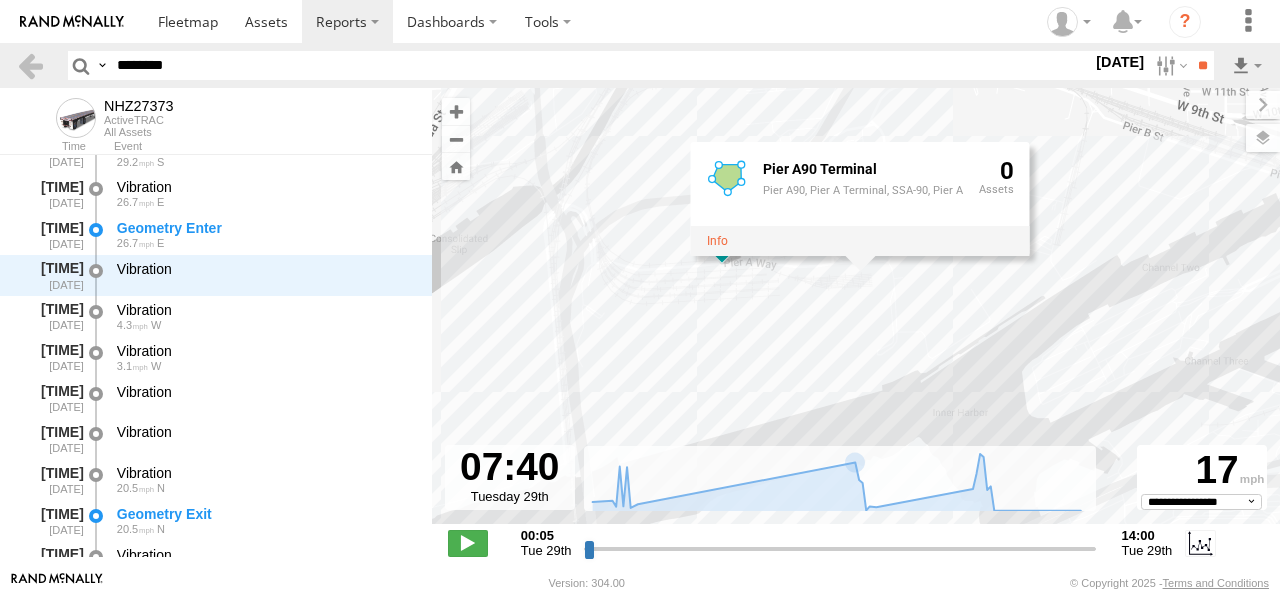 click on "NHZ27373 Pier A90 Terminal Pier A90, Pier A Terminal, SSA-90, Pier A 0" at bounding box center [856, 316] 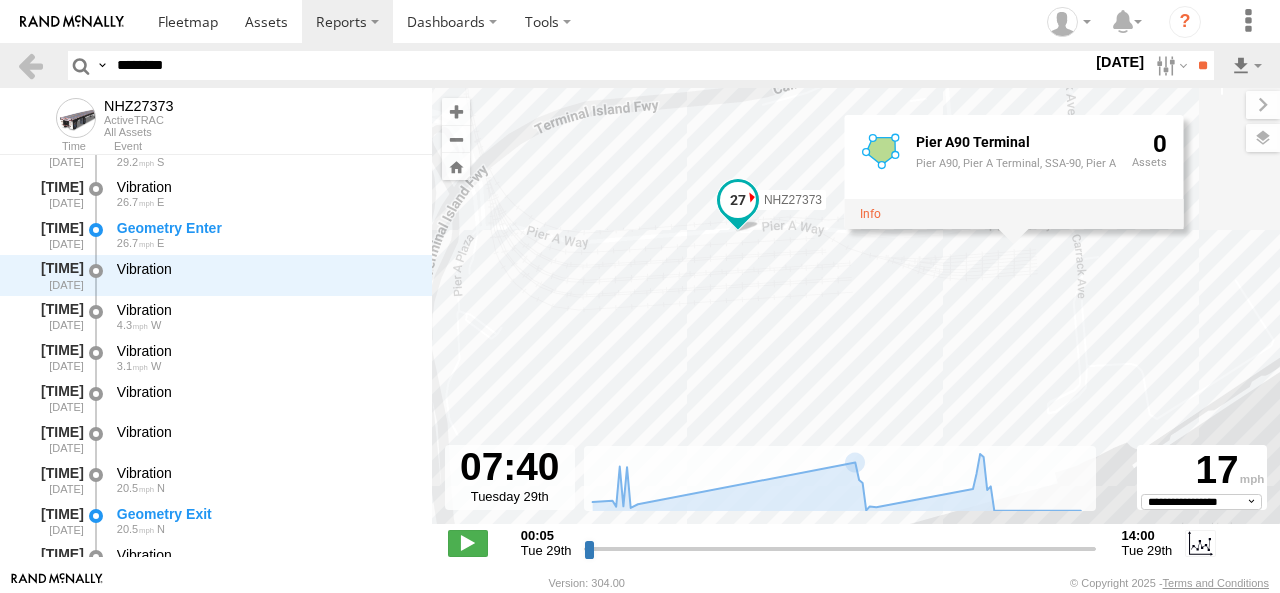 drag, startPoint x: 655, startPoint y: 311, endPoint x: 784, endPoint y: 306, distance: 129.09686 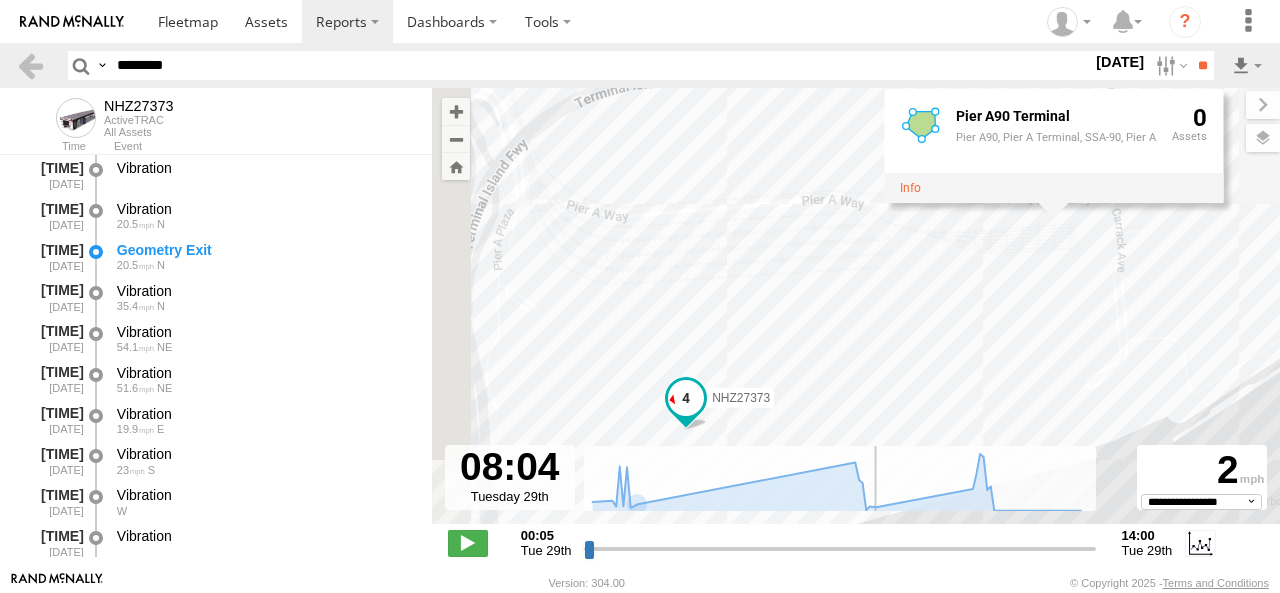 drag, startPoint x: 866, startPoint y: 549, endPoint x: 880, endPoint y: 548, distance: 14.035668 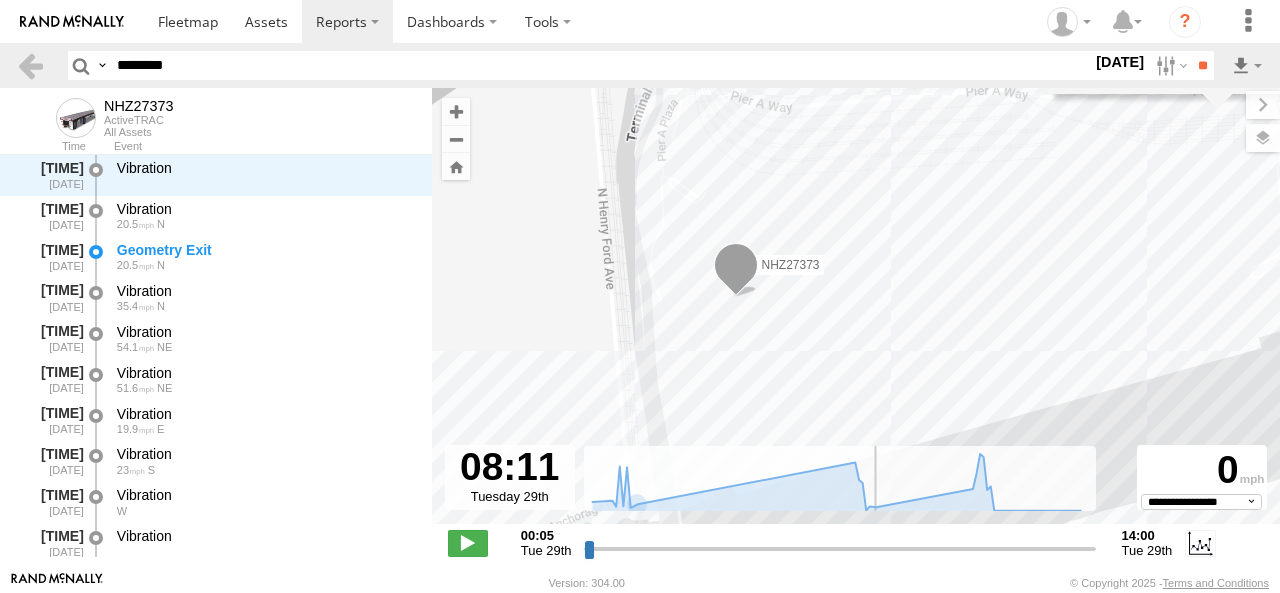 scroll, scrollTop: 1063, scrollLeft: 0, axis: vertical 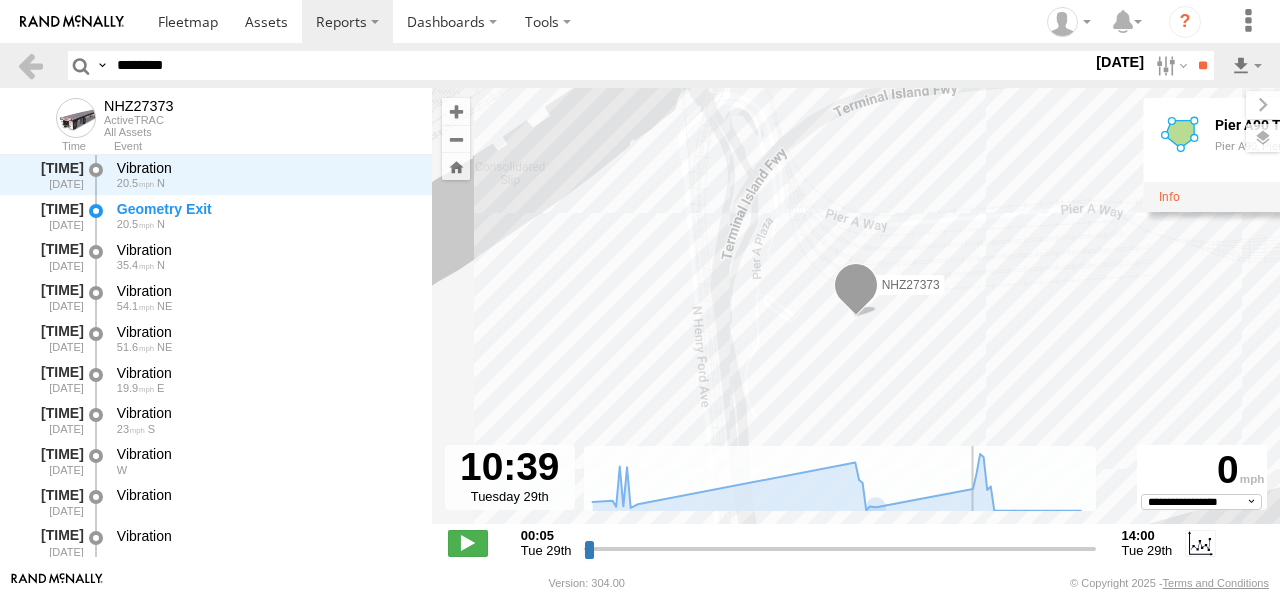 drag, startPoint x: 882, startPoint y: 549, endPoint x: 969, endPoint y: 541, distance: 87.36704 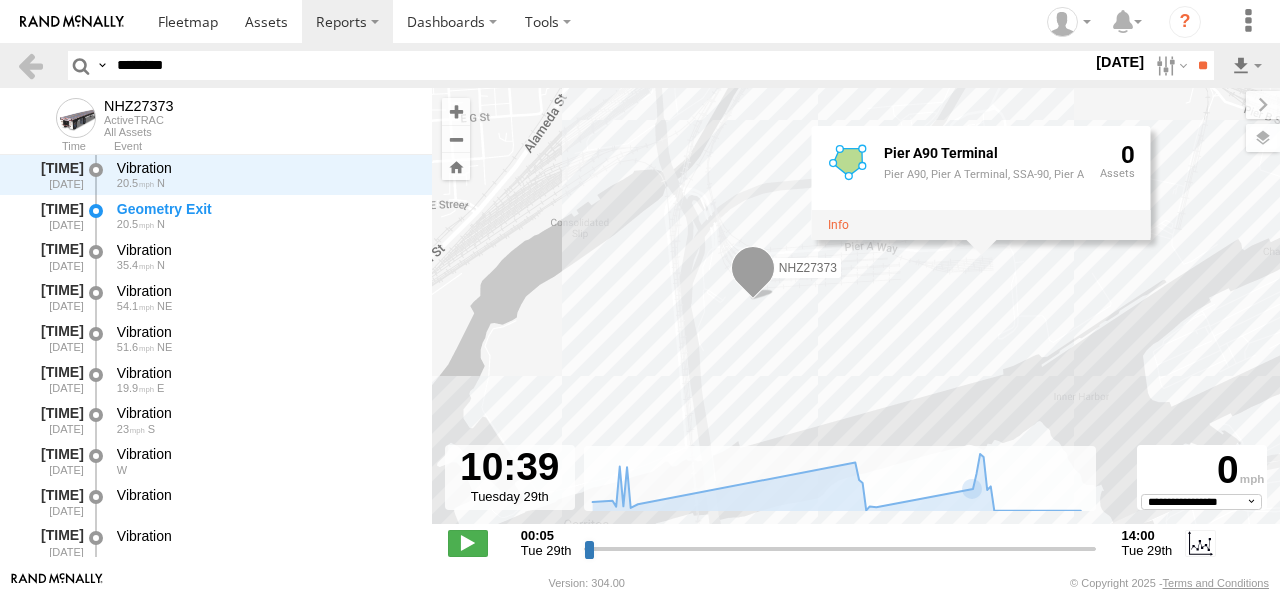drag, startPoint x: 952, startPoint y: 372, endPoint x: 806, endPoint y: 286, distance: 169.44615 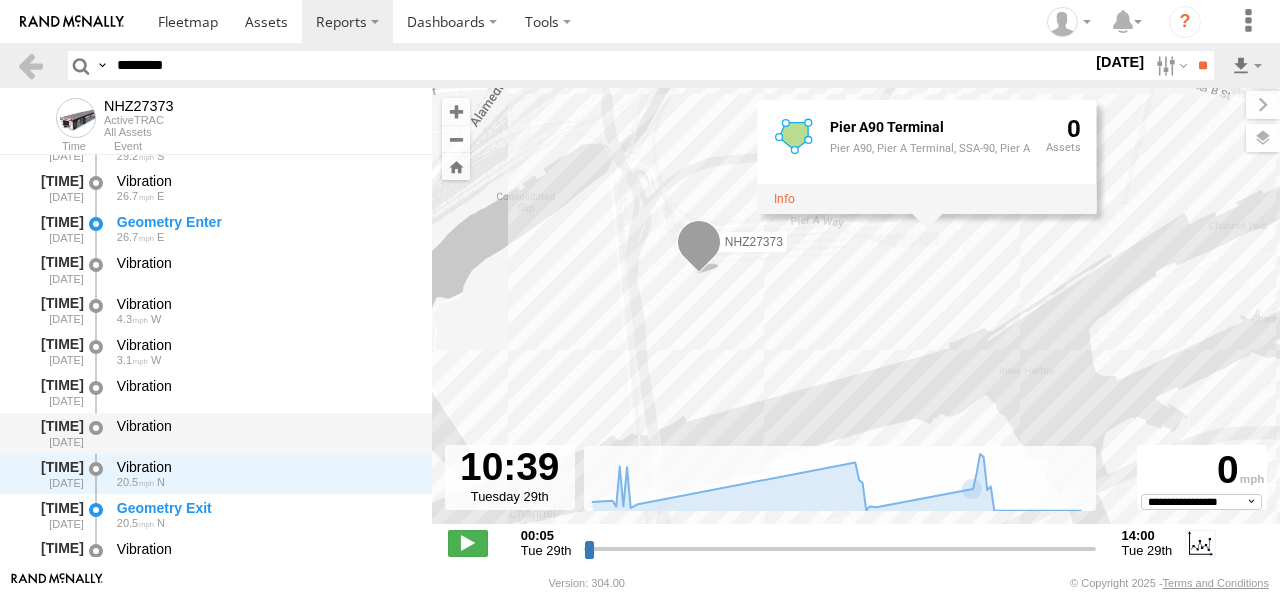 scroll, scrollTop: 804, scrollLeft: 0, axis: vertical 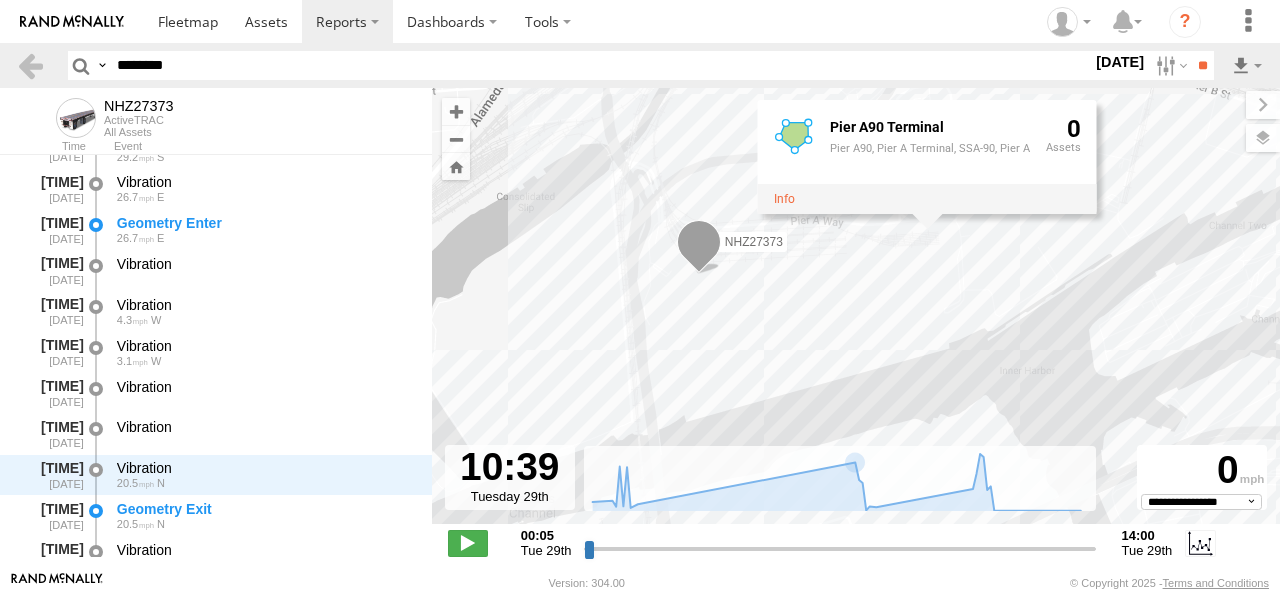 drag, startPoint x: 240, startPoint y: 73, endPoint x: 0, endPoint y: 67, distance: 240.07498 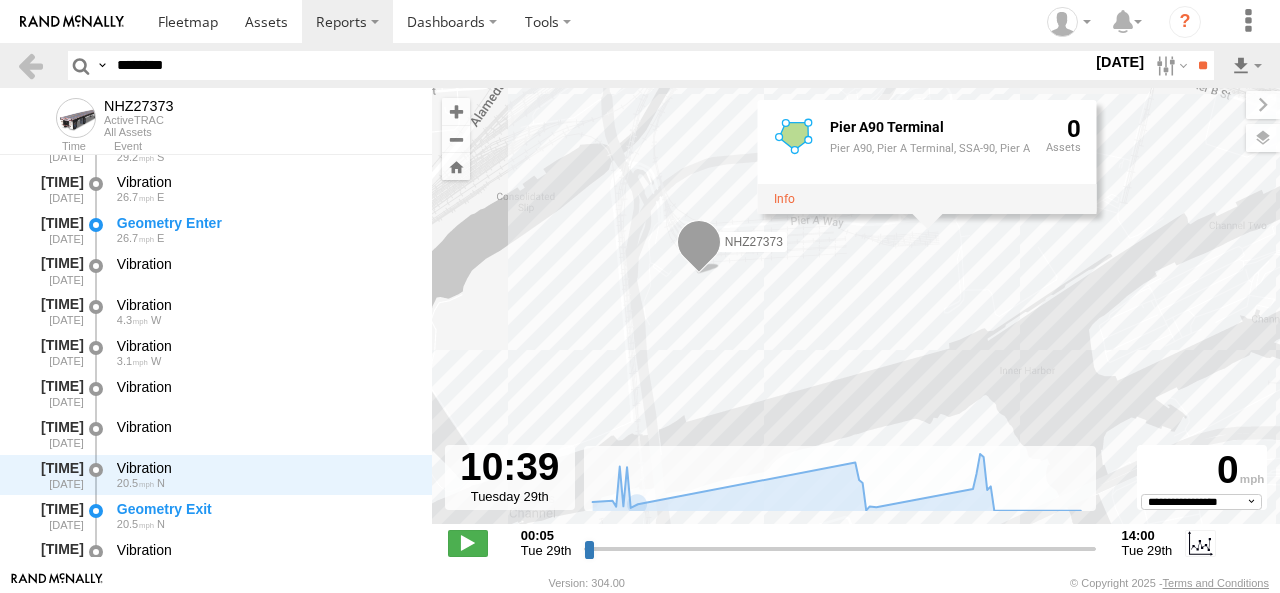 type on "********" 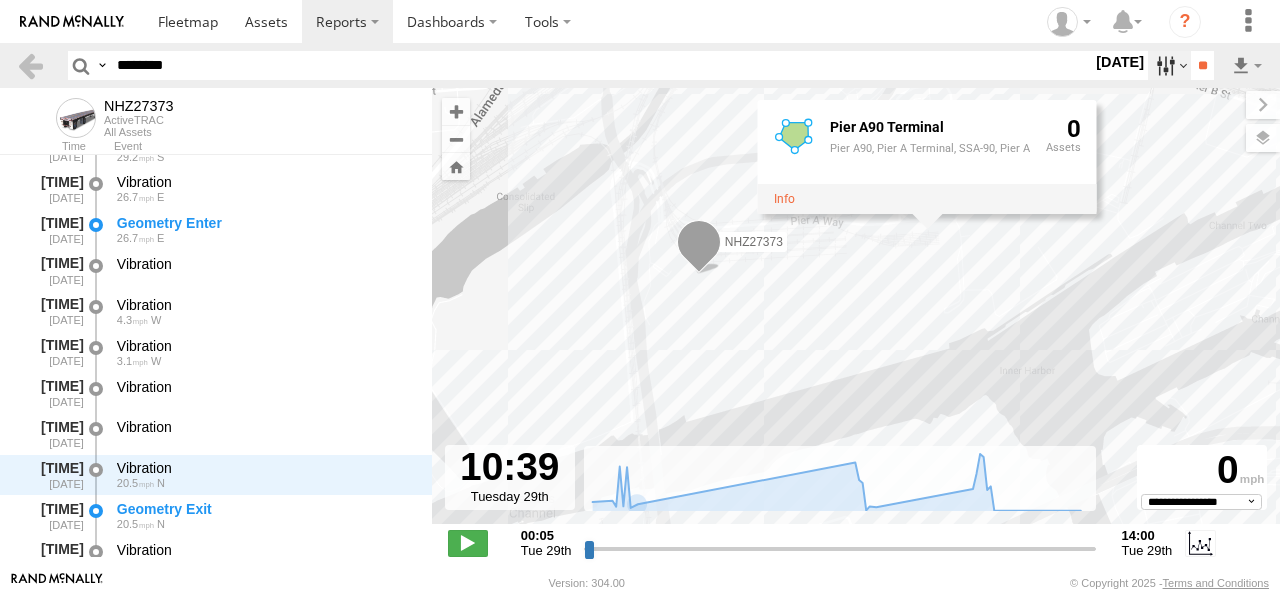 click at bounding box center (1169, 65) 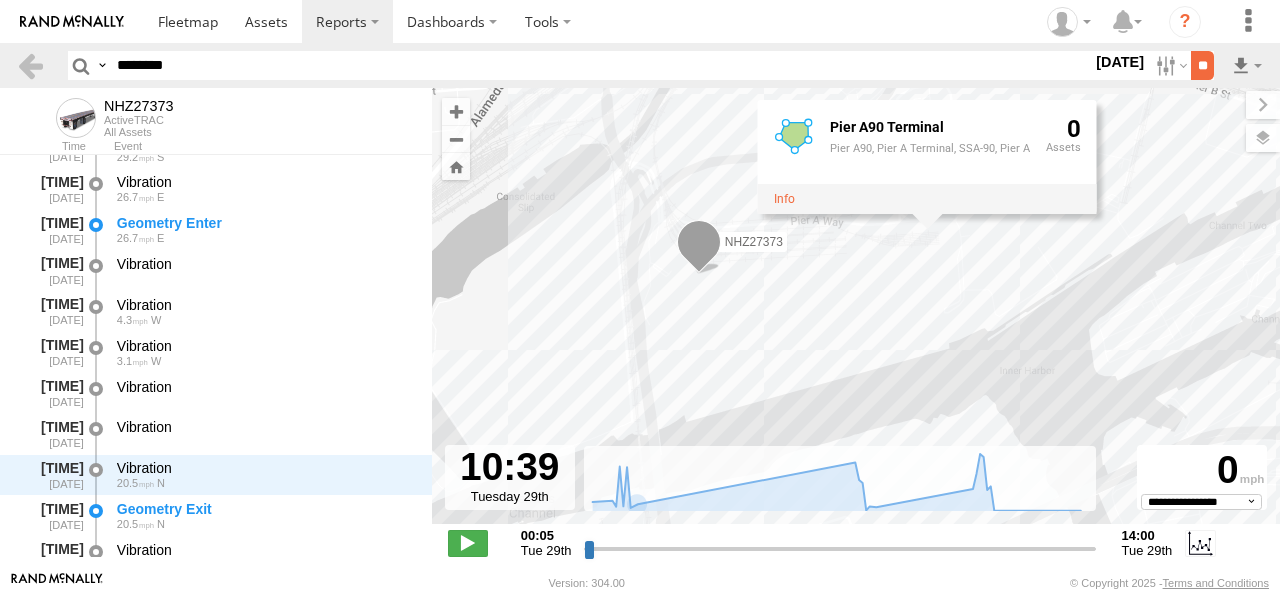 click on "**" at bounding box center [1202, 65] 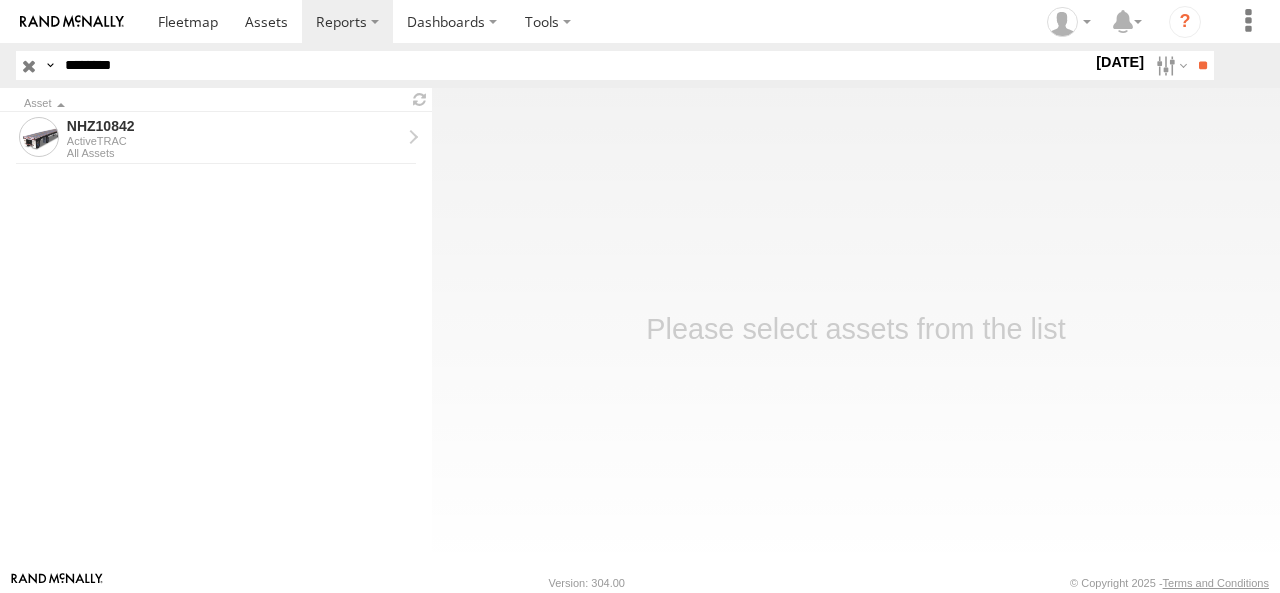 scroll, scrollTop: 0, scrollLeft: 0, axis: both 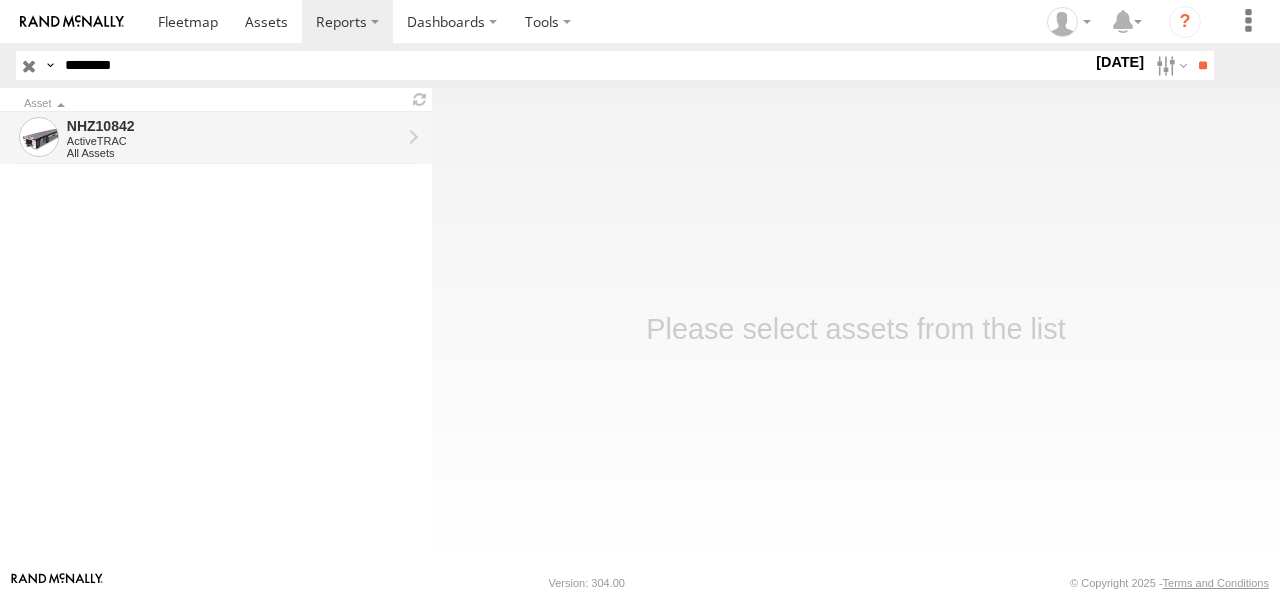 click on "NHZ10842" at bounding box center [234, 126] 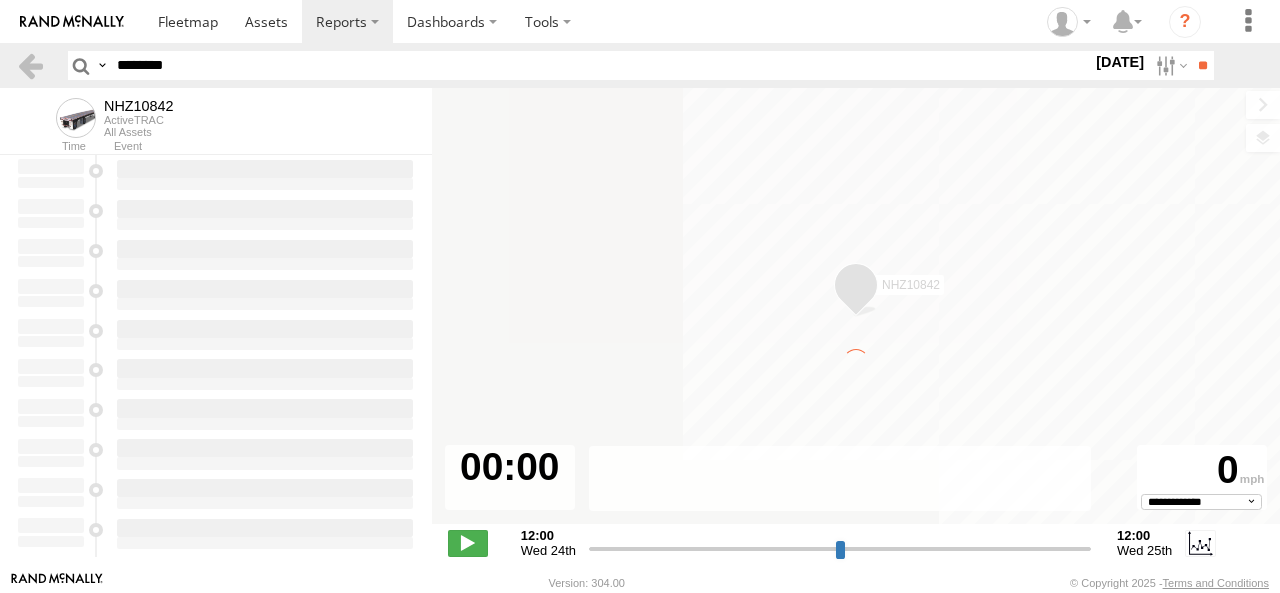 scroll, scrollTop: 0, scrollLeft: 0, axis: both 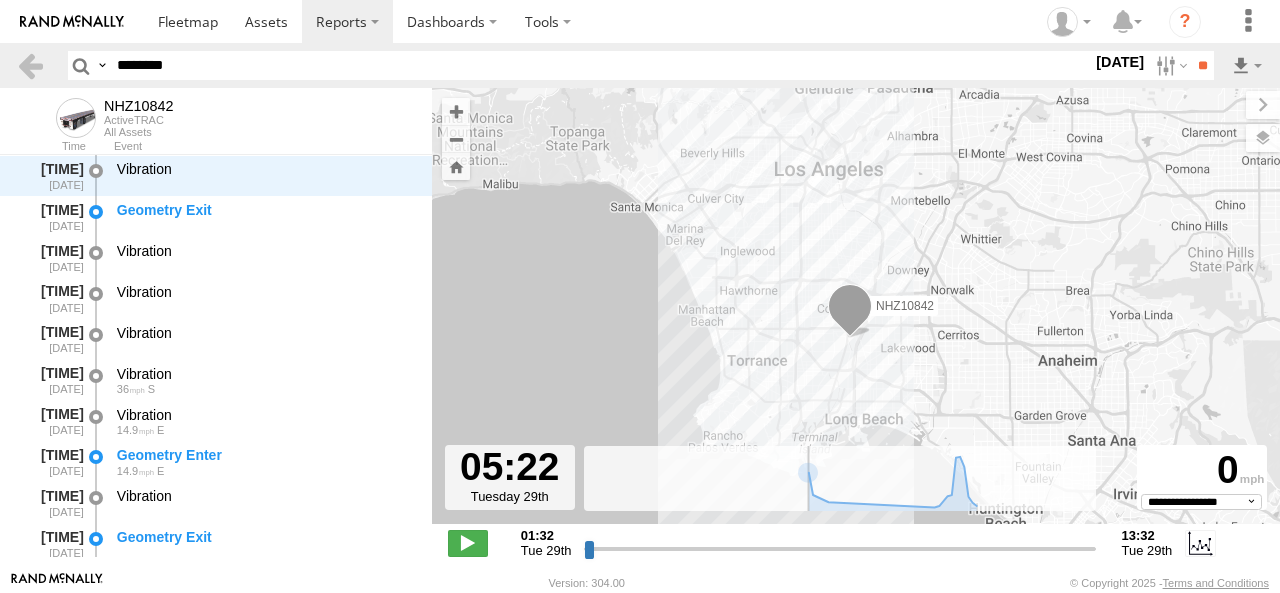 drag, startPoint x: 593, startPoint y: 553, endPoint x: 748, endPoint y: 544, distance: 155.26108 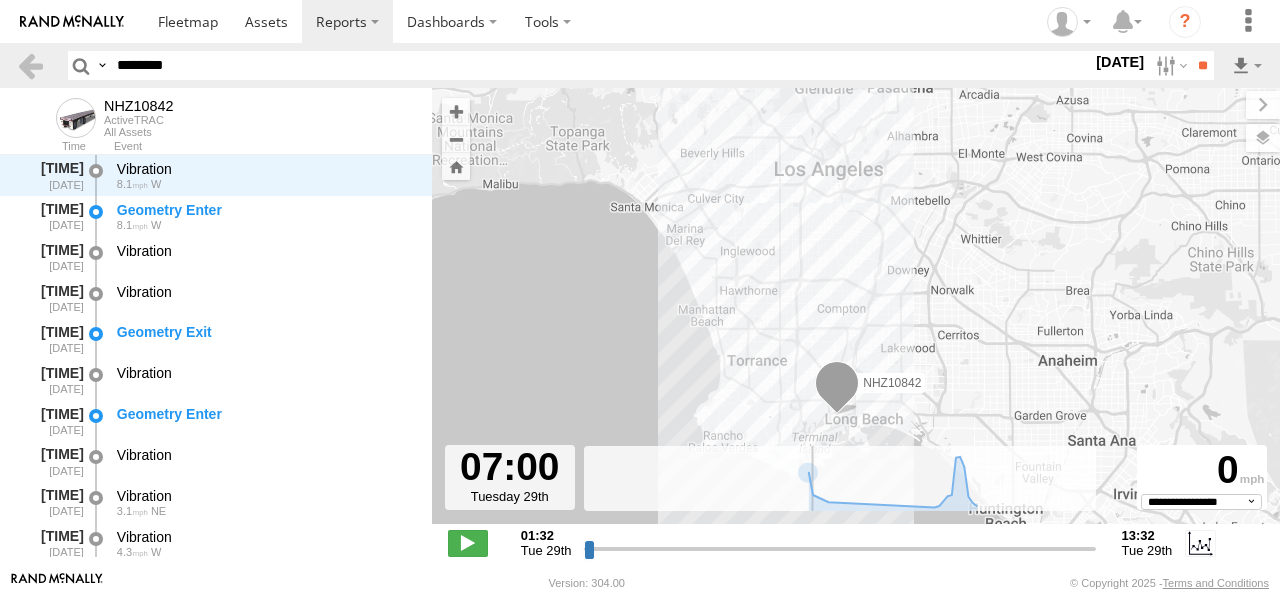 drag, startPoint x: 772, startPoint y: 545, endPoint x: 817, endPoint y: 545, distance: 45 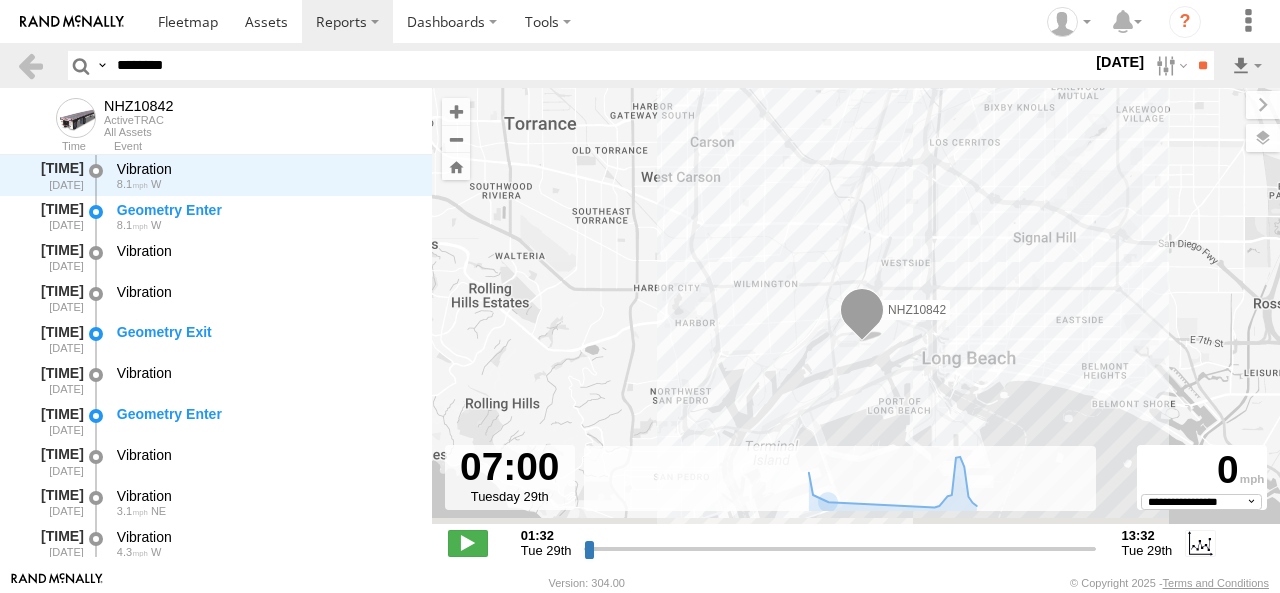 drag, startPoint x: 802, startPoint y: 260, endPoint x: 800, endPoint y: 194, distance: 66.0303 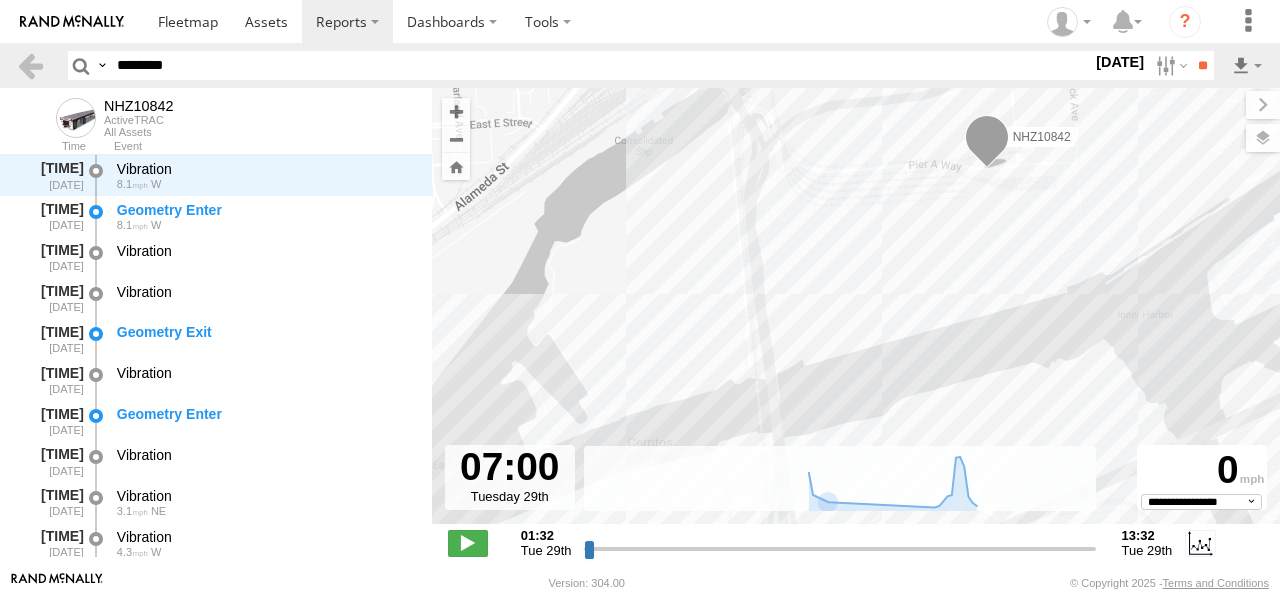drag, startPoint x: 1050, startPoint y: 214, endPoint x: 938, endPoint y: 186, distance: 115.44696 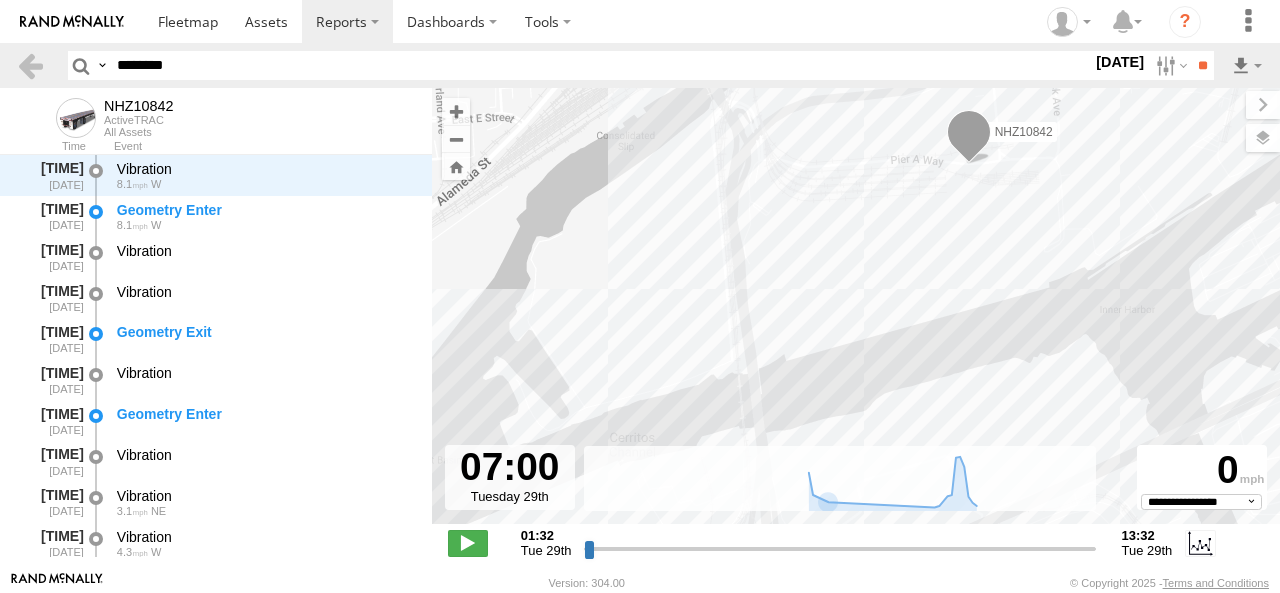 click on "NHZ10842" at bounding box center [856, 316] 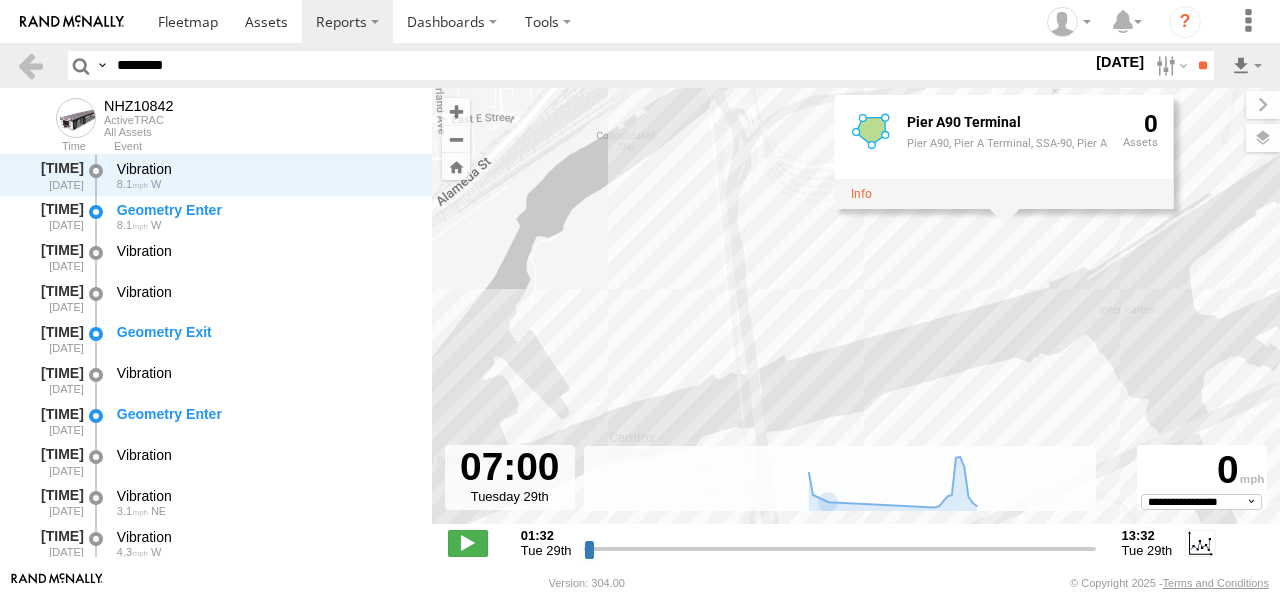 click on "[ALPHANUMERIC] [ALPHANUMERIC] [ALPHANUMERIC] [ALPHANUMERIC], [ALPHANUMERIC] [ALPHANUMERIC], [ALPHANUMERIC]-[NUMBER] [ALPHANUMERIC] [ALPHANUMERIC] [NUMBER]" at bounding box center (856, 316) 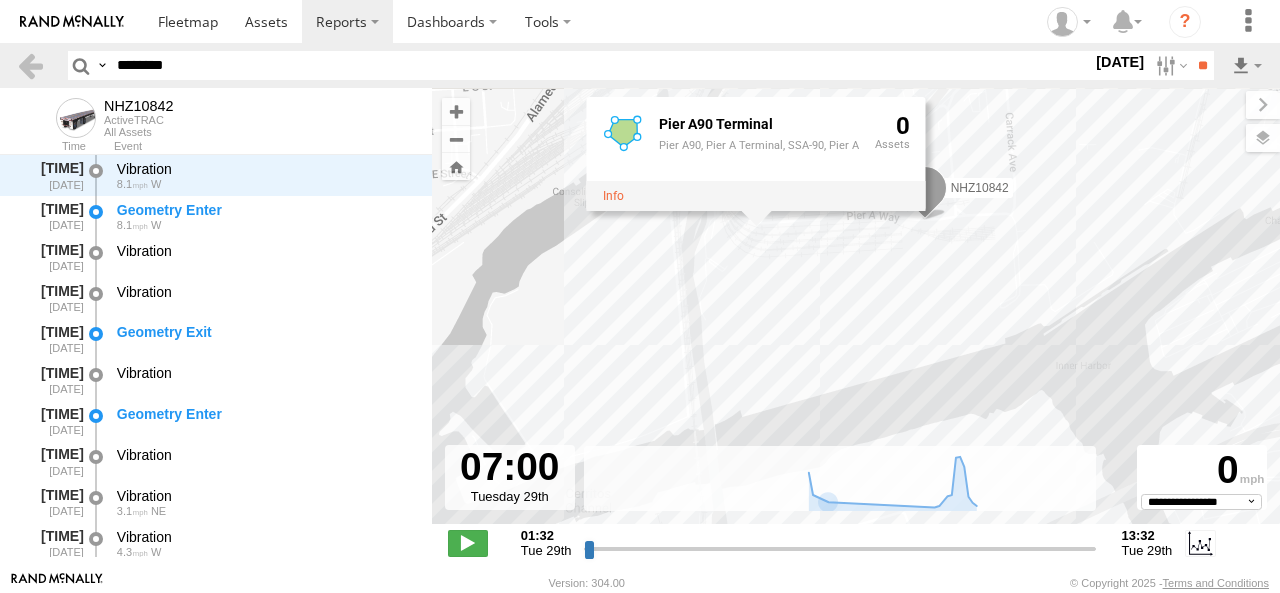 drag, startPoint x: 856, startPoint y: 257, endPoint x: 824, endPoint y: 291, distance: 46.69047 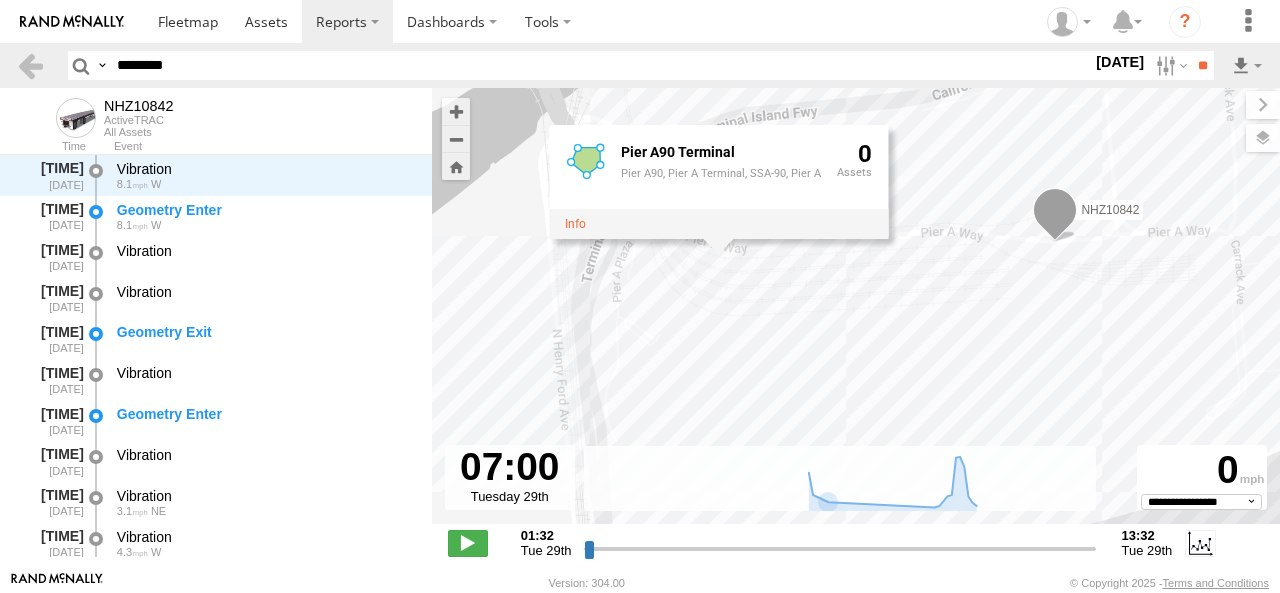 drag, startPoint x: 1032, startPoint y: 310, endPoint x: 1014, endPoint y: 413, distance: 104.56099 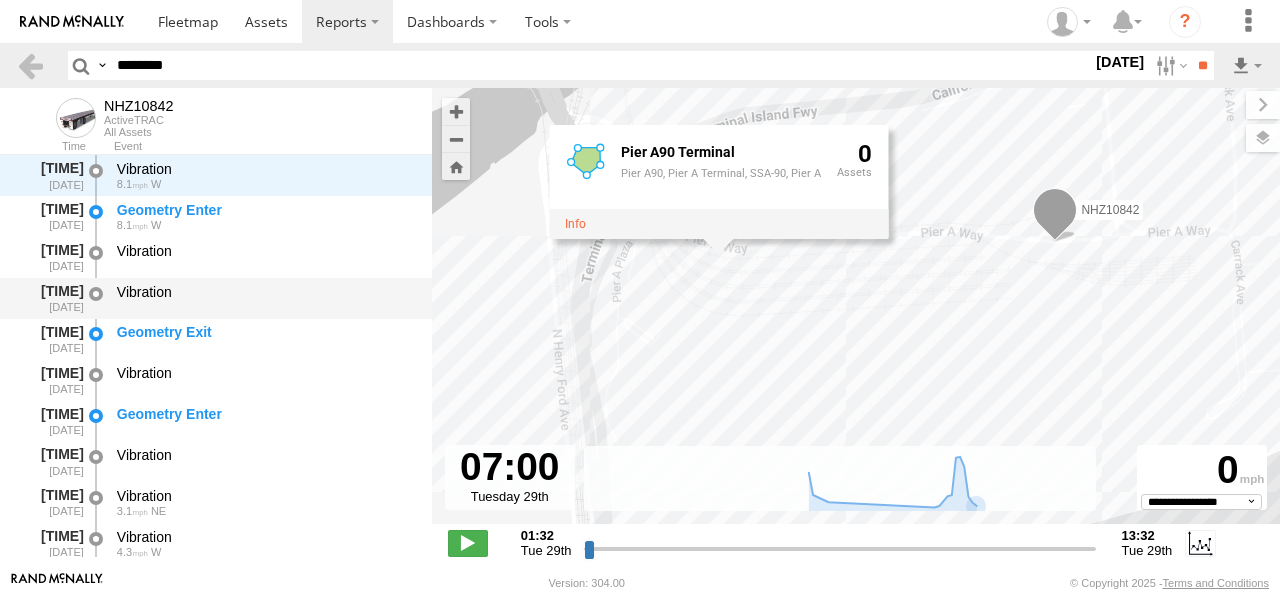 scroll, scrollTop: 513, scrollLeft: 0, axis: vertical 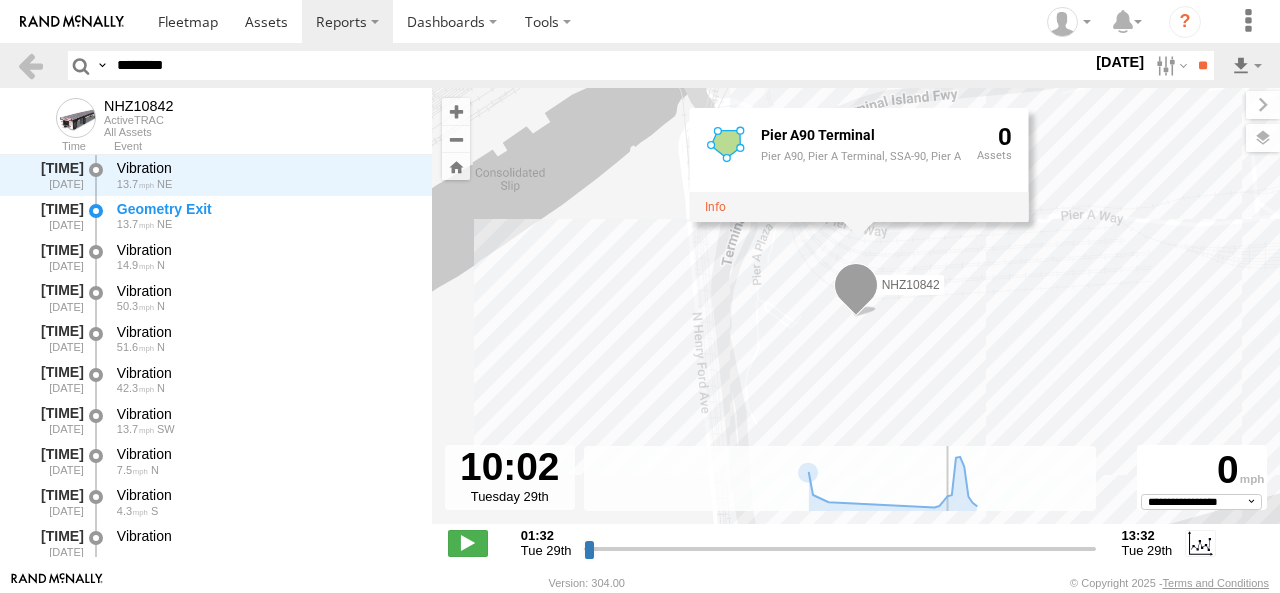drag, startPoint x: 821, startPoint y: 548, endPoint x: 944, endPoint y: 537, distance: 123.49089 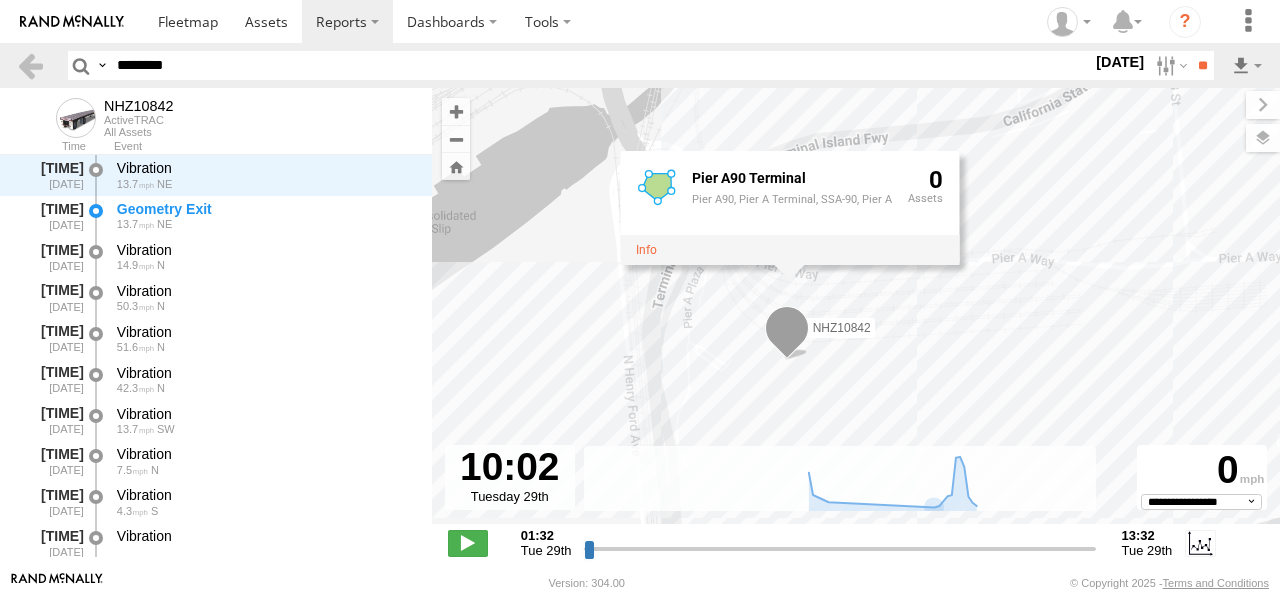 drag, startPoint x: 1009, startPoint y: 356, endPoint x: 955, endPoint y: 357, distance: 54.00926 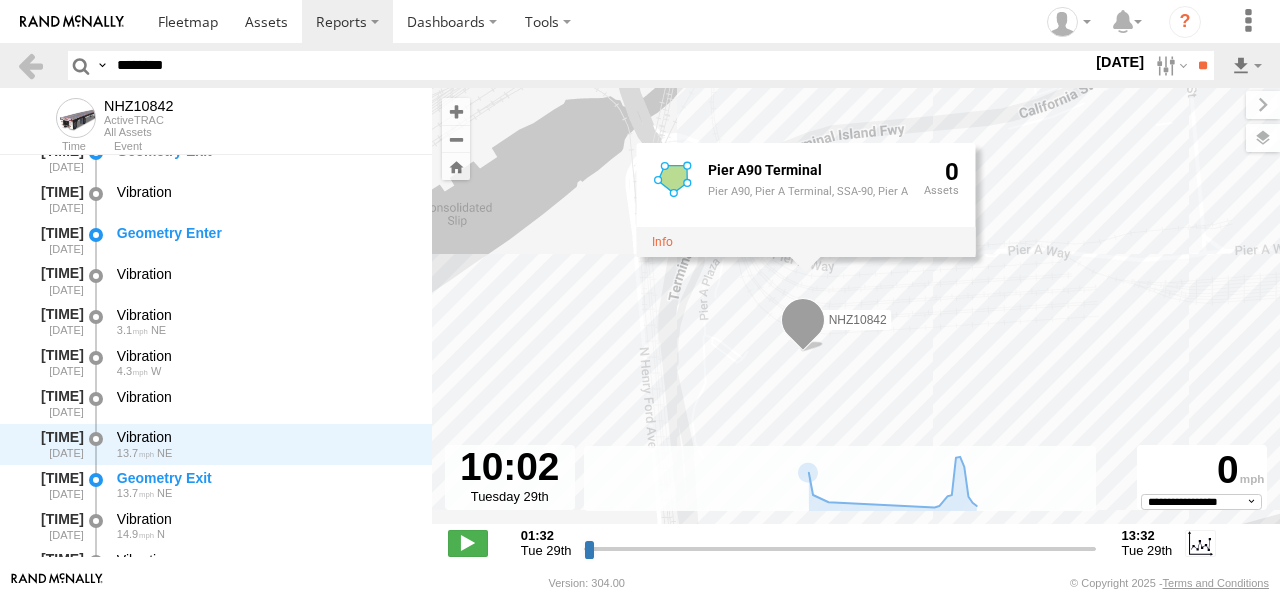 scroll, scrollTop: 763, scrollLeft: 0, axis: vertical 